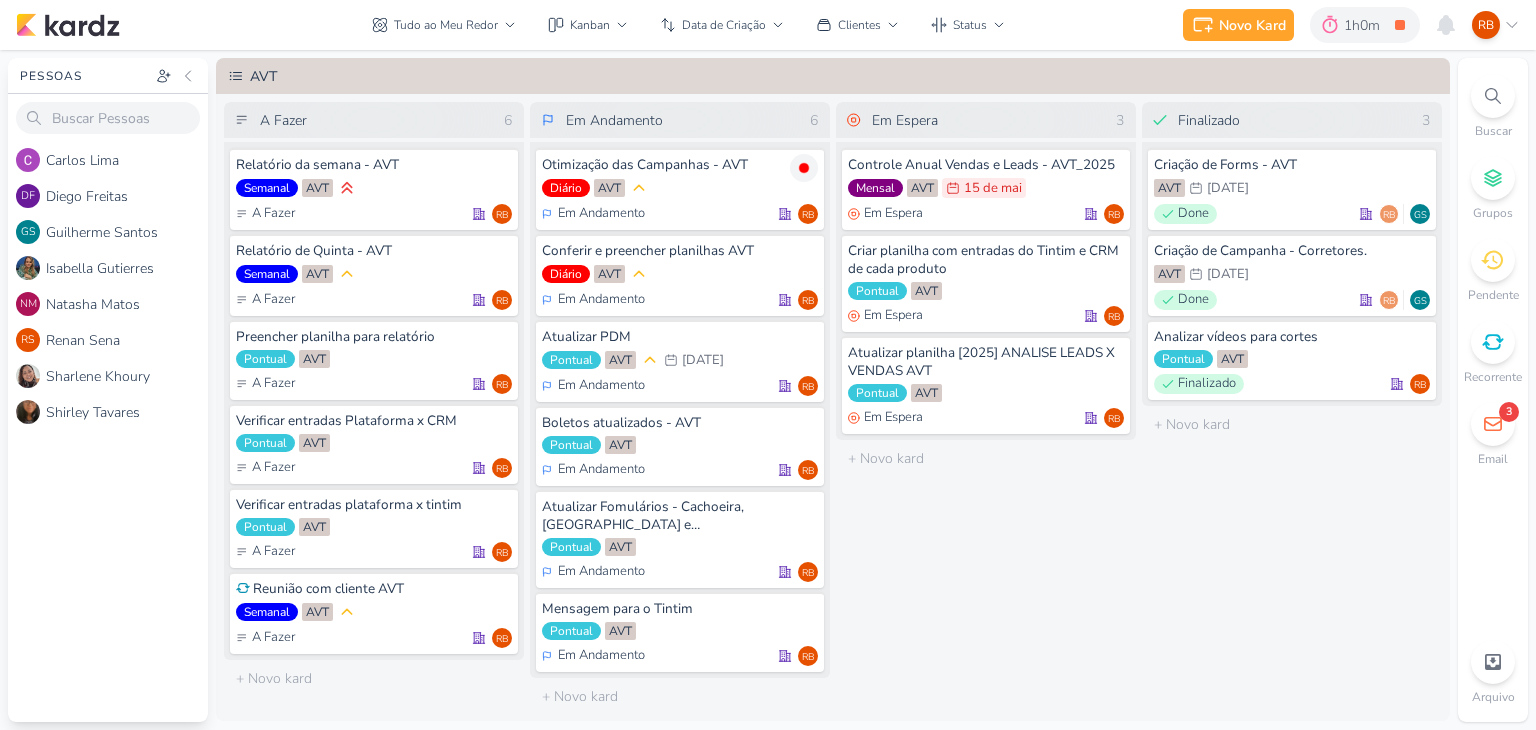 scroll, scrollTop: 0, scrollLeft: 0, axis: both 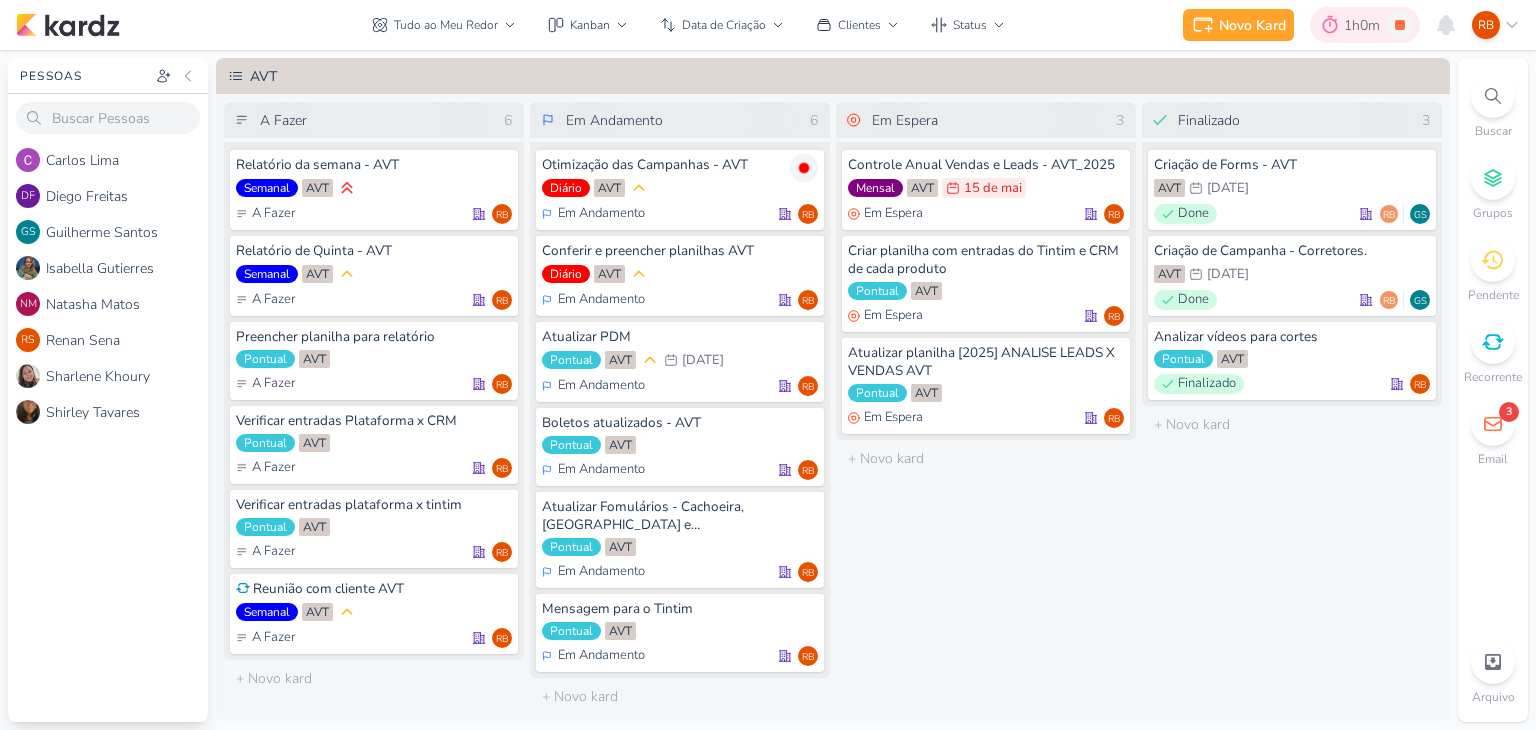 click on "1h0m" at bounding box center (1365, 25) 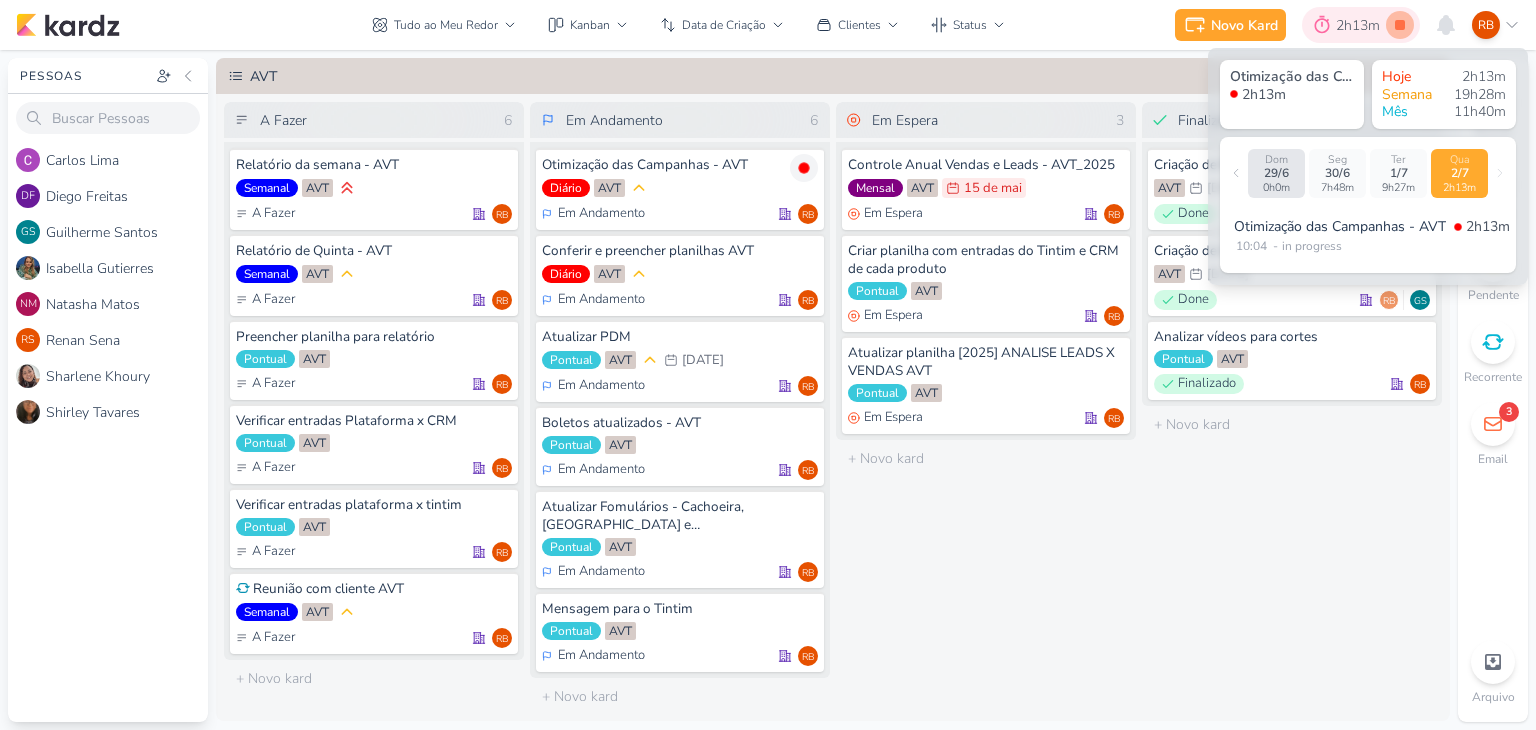 click 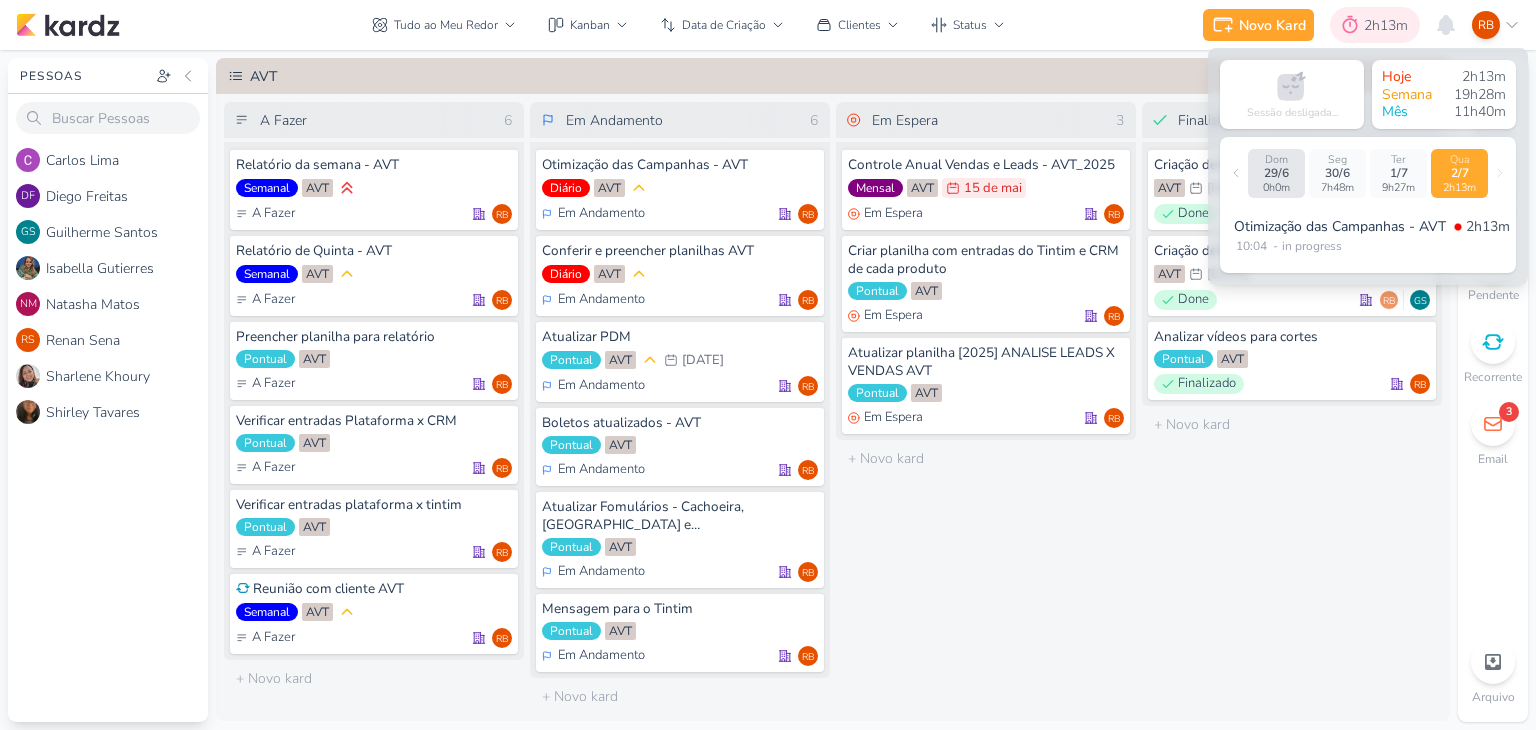 click on "2h13m" at bounding box center (1389, 25) 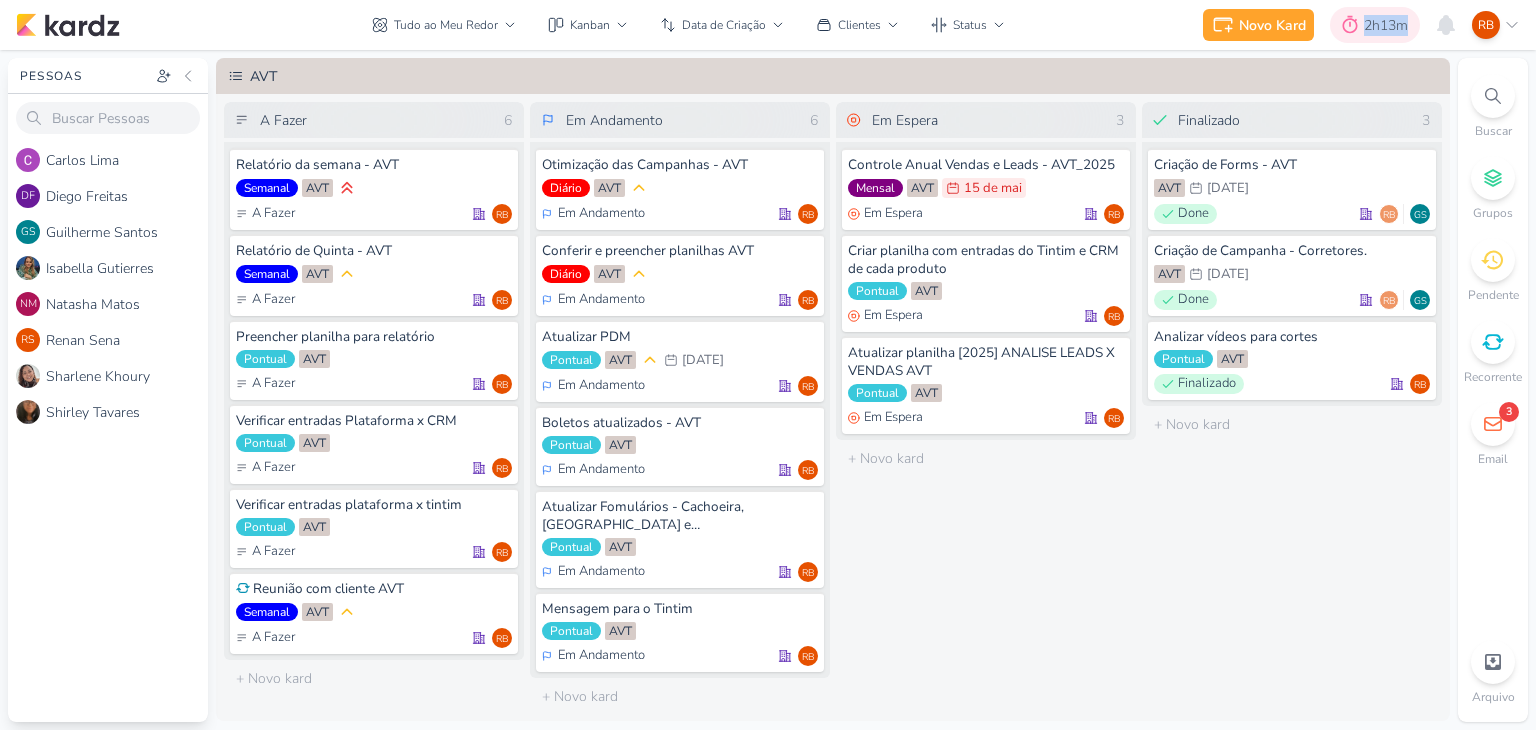 click on "2h13m" at bounding box center (1389, 25) 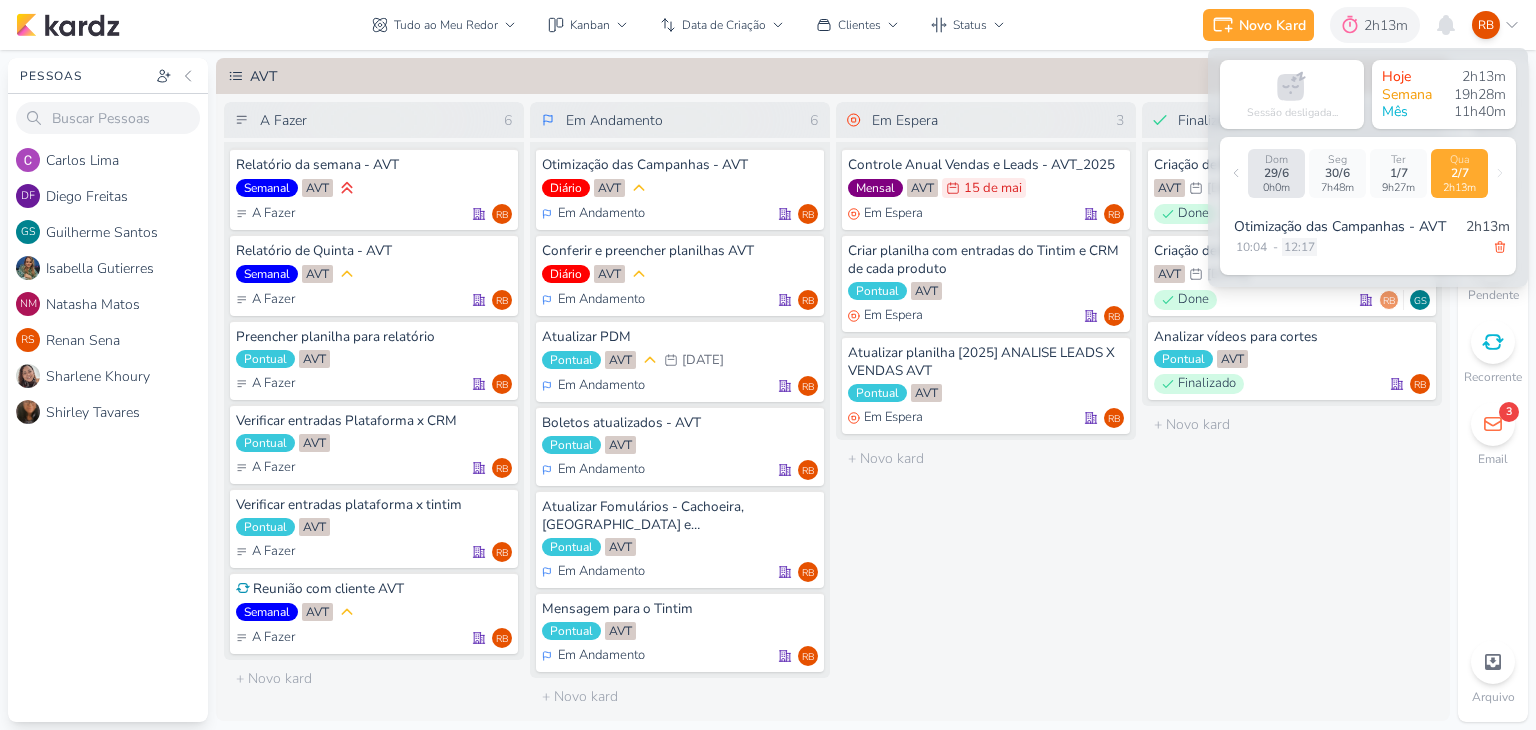 click on "12:17" at bounding box center [1299, 247] 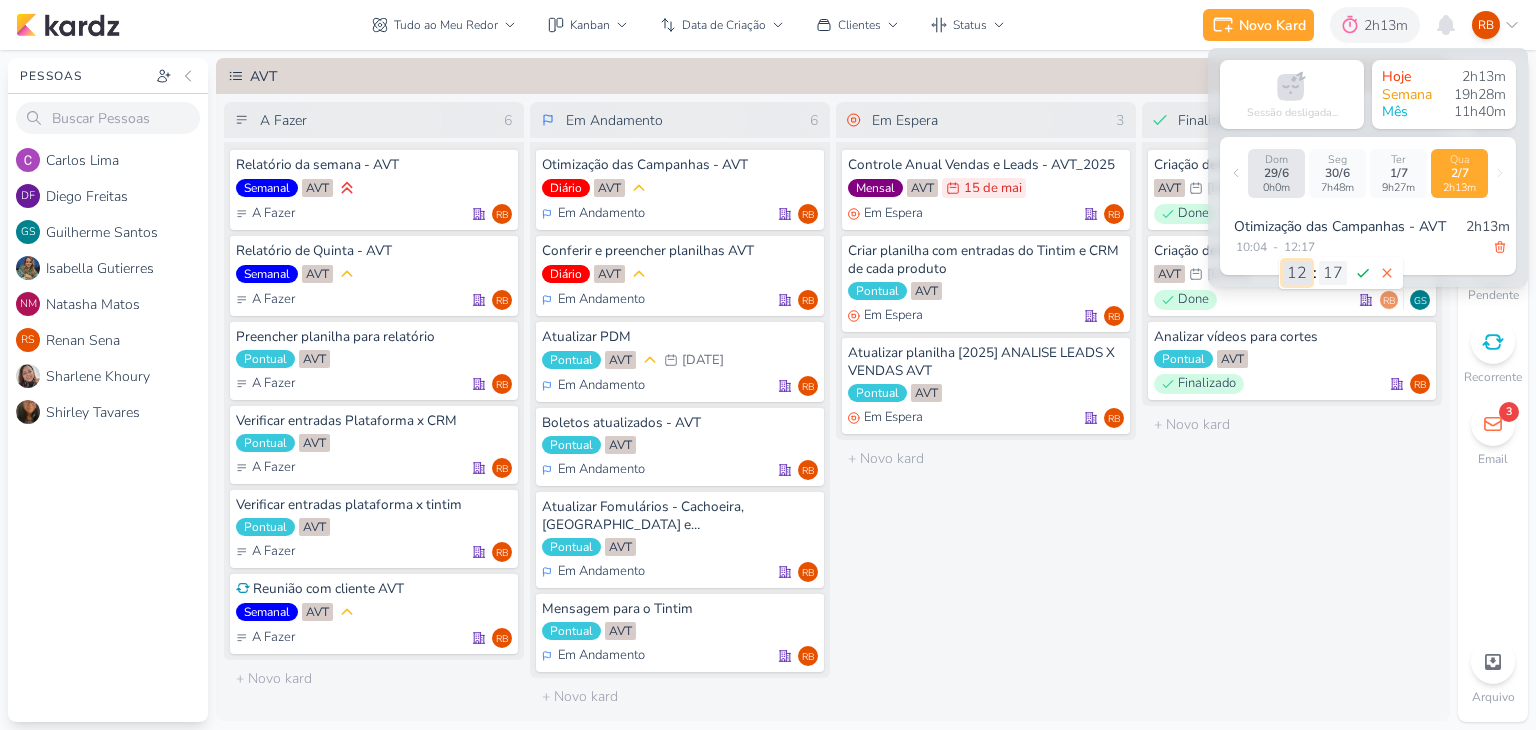 click on "00 01 02 03 04 05 06 07 08 09 10 11 12 13 14 15 16 17 18 19 20 21 22 23" at bounding box center [1297, 273] 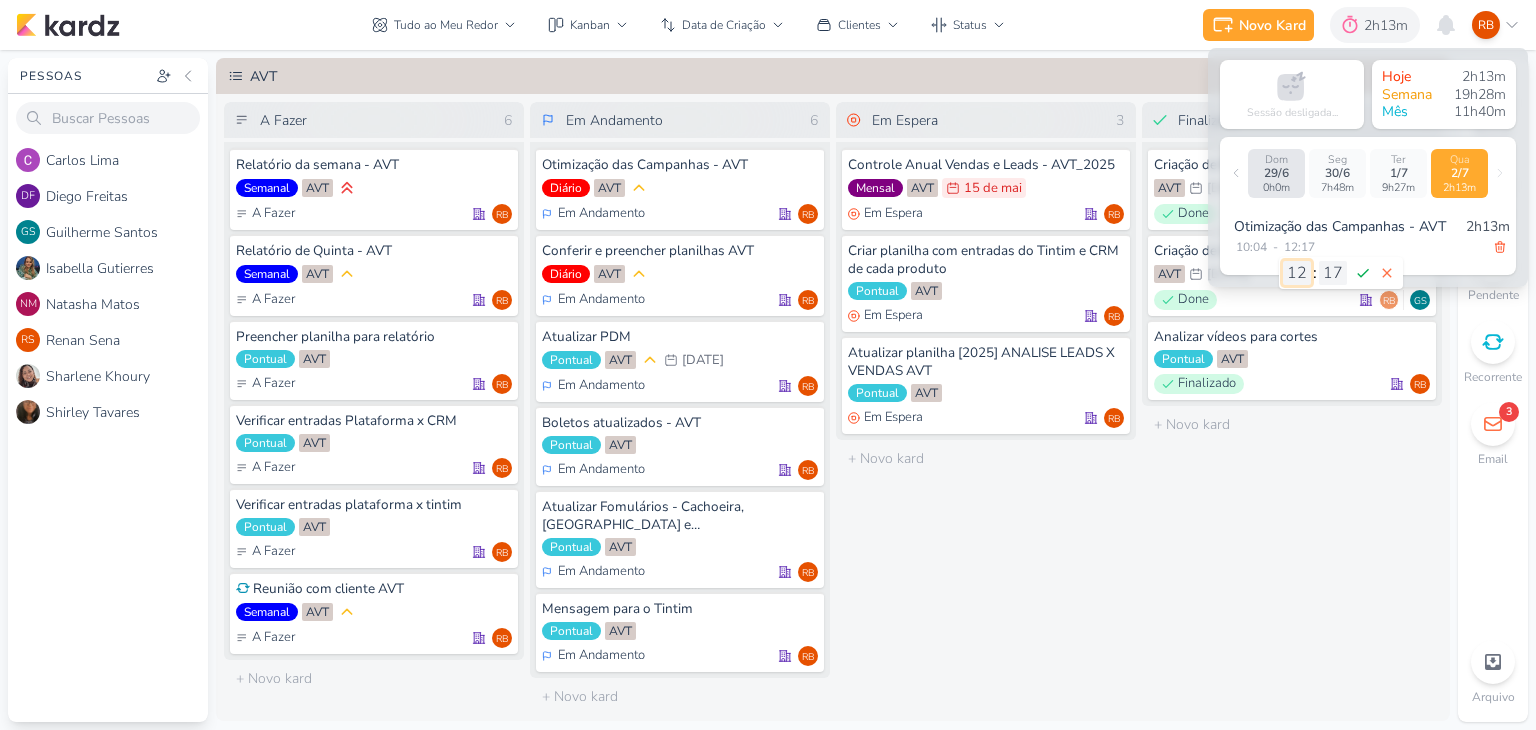 select on "11" 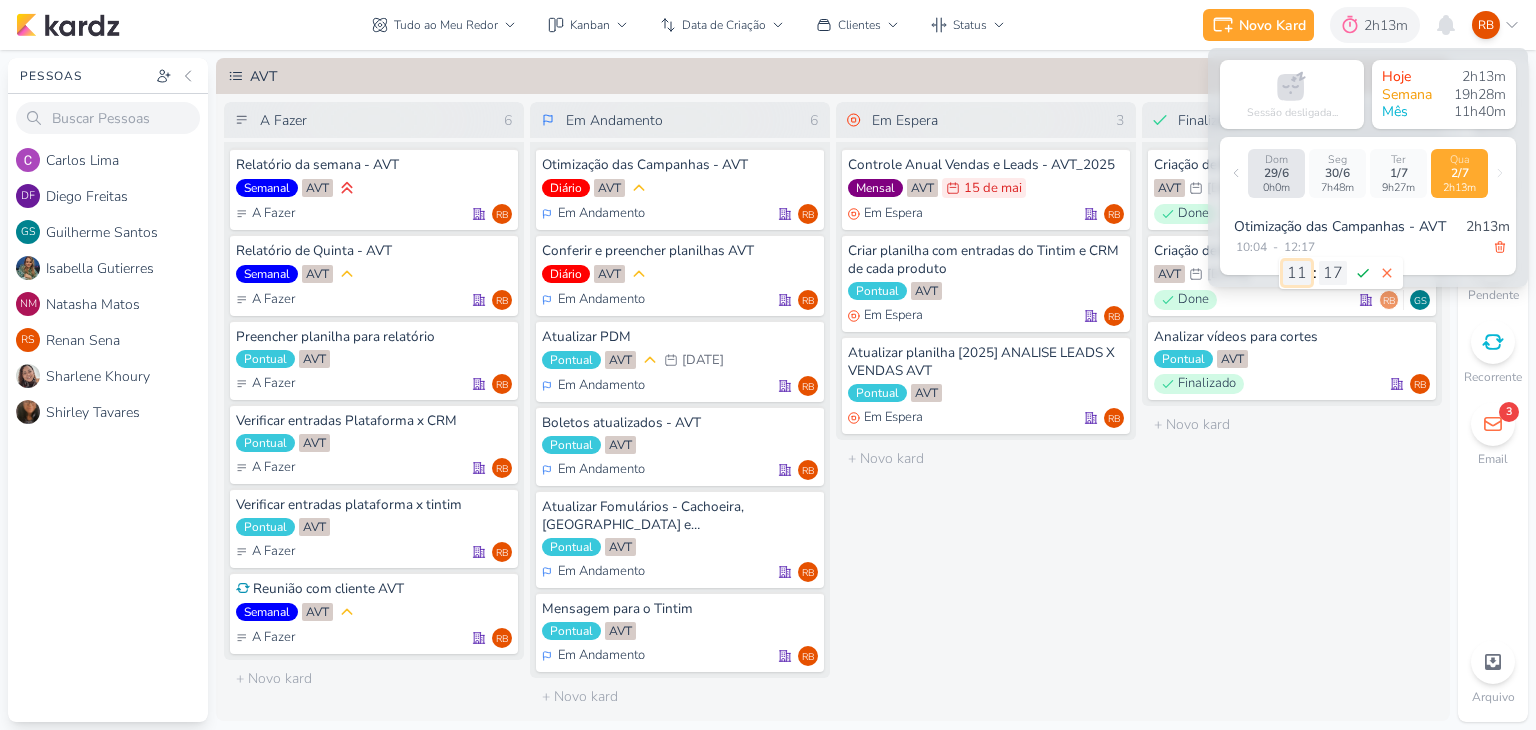 click on "00 01 02 03 04 05 06 07 08 09 10 11 12 13 14 15 16 17 18 19 20 21 22 23" at bounding box center (1297, 273) 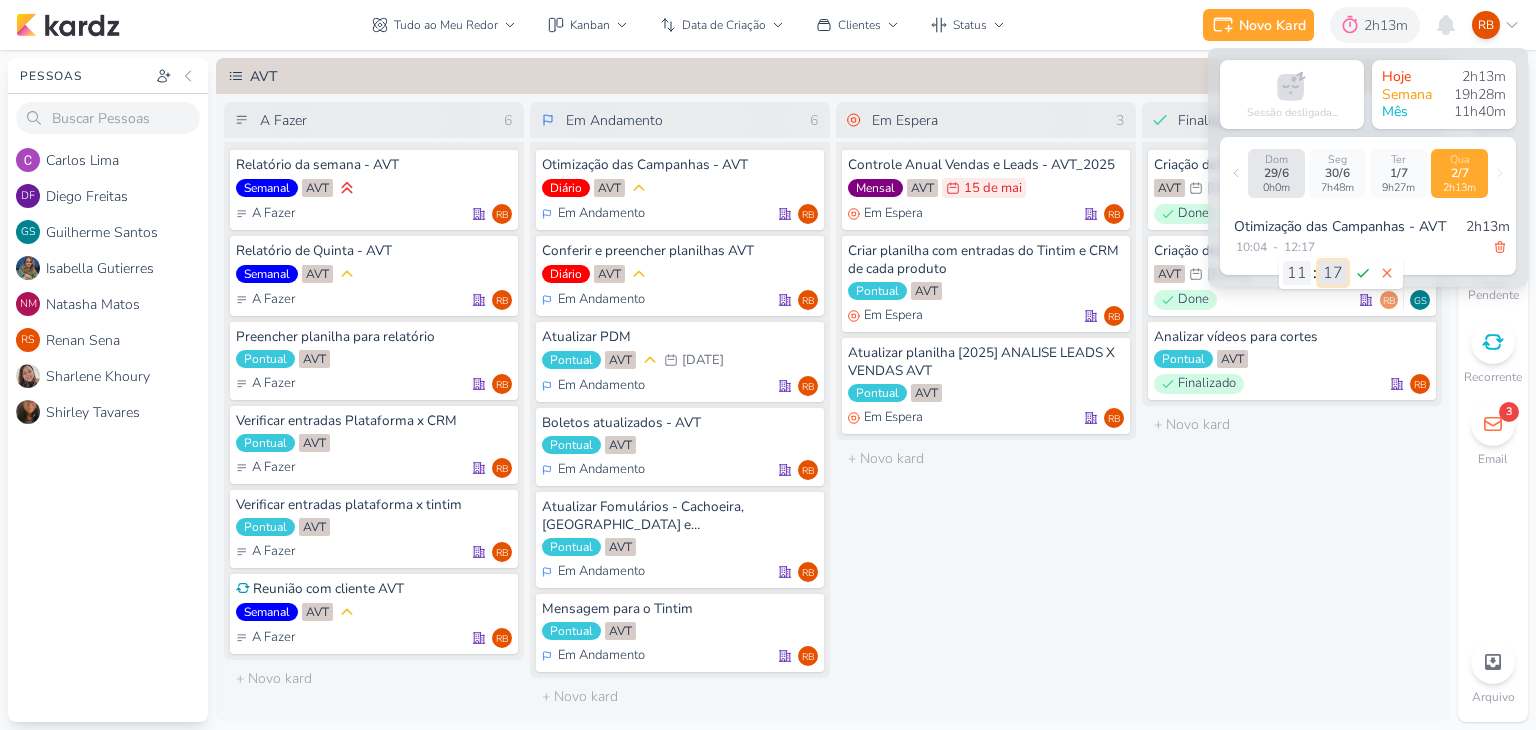 click on "00 01 02 03 04 05 06 07 08 09 10 11 12 13 14 15 16 17 18 19 20 21 22 23 24 25 26 27 28 29 30 31 32 33 34 35 36 37 38 39 40 41 42 43 44 45 46 47 48 49 50 51 52 53 54 55 56 57 58 59" at bounding box center [1333, 273] 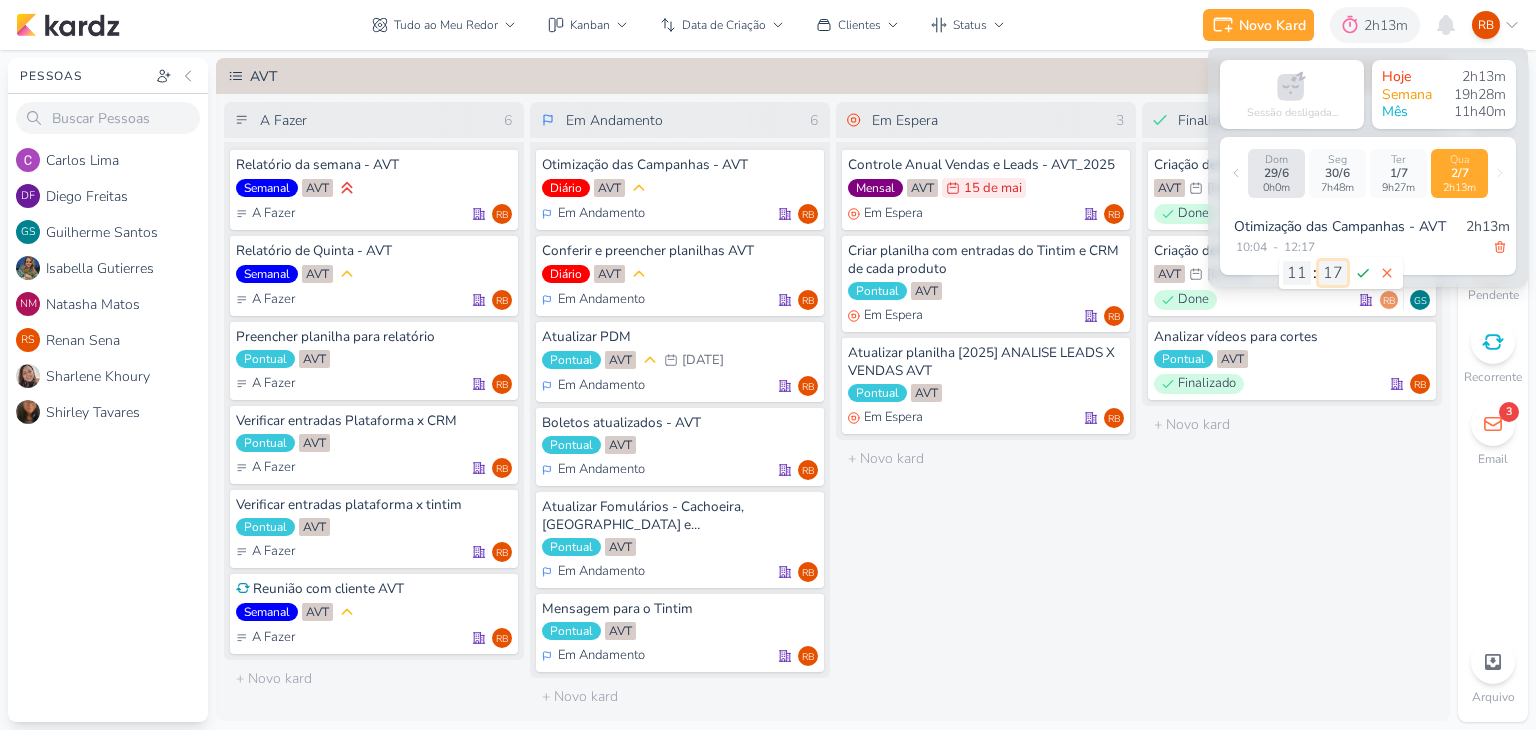 select on "28" 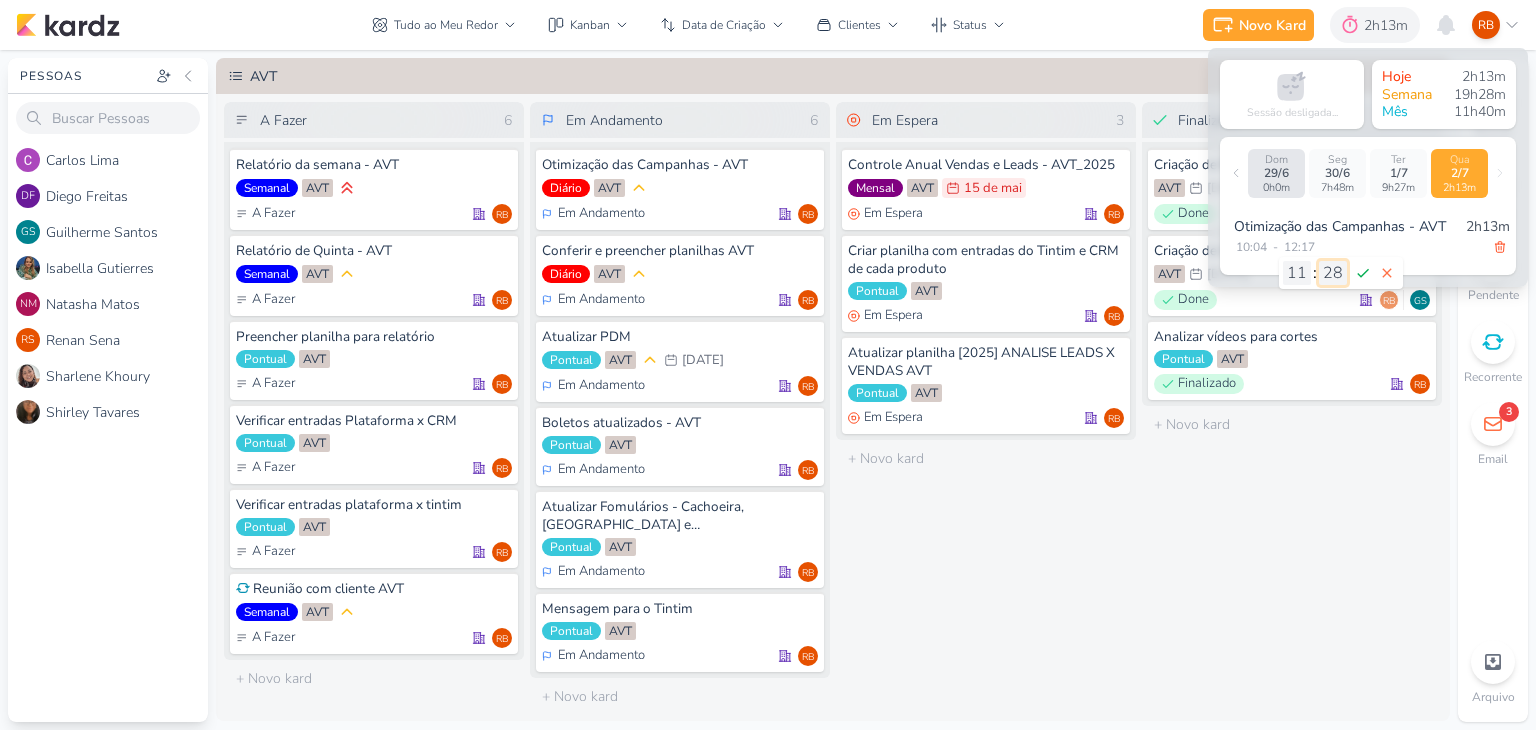 click on "00 01 02 03 04 05 06 07 08 09 10 11 12 13 14 15 16 17 18 19 20 21 22 23 24 25 26 27 28 29 30 31 32 33 34 35 36 37 38 39 40 41 42 43 44 45 46 47 48 49 50 51 52 53 54 55 56 57 58 59" at bounding box center (1333, 273) 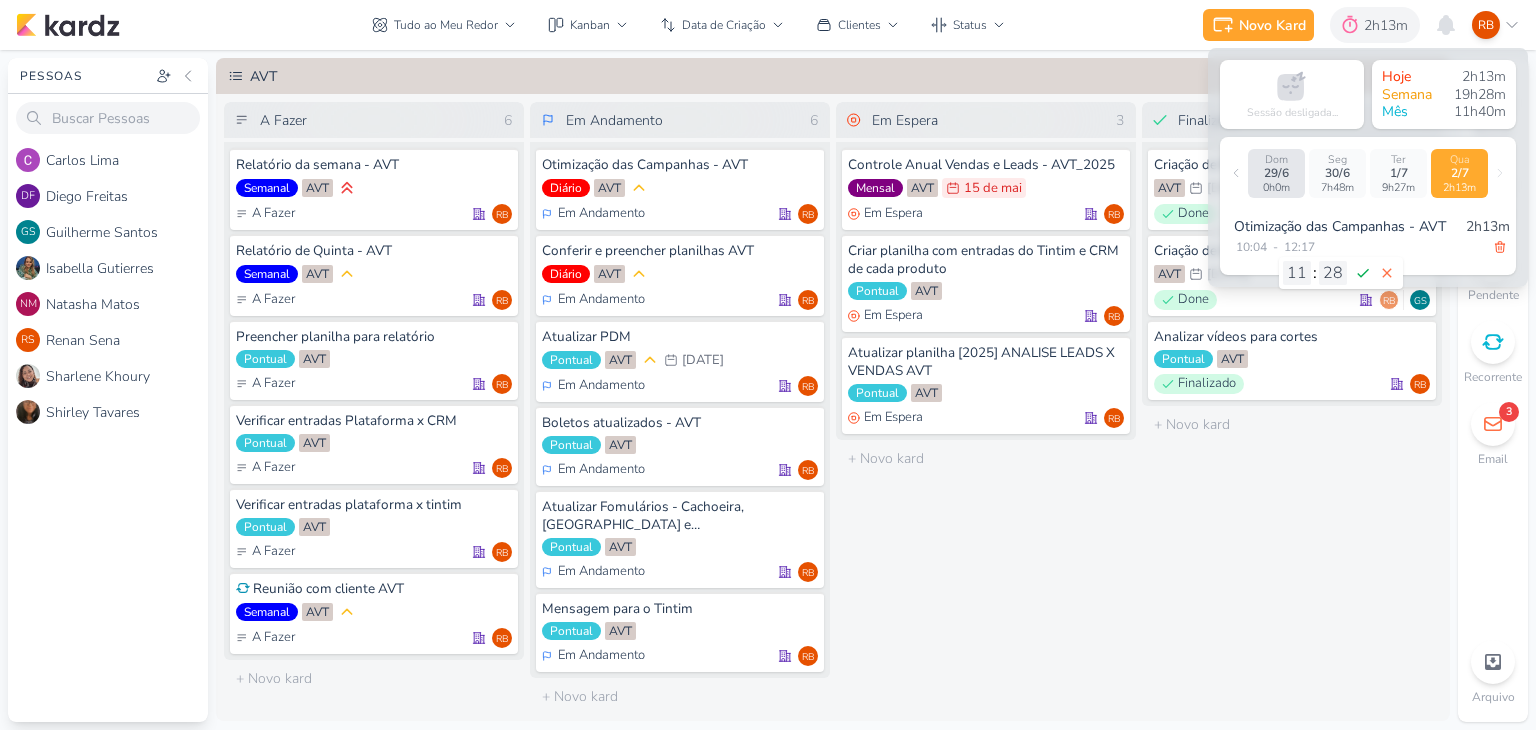 click 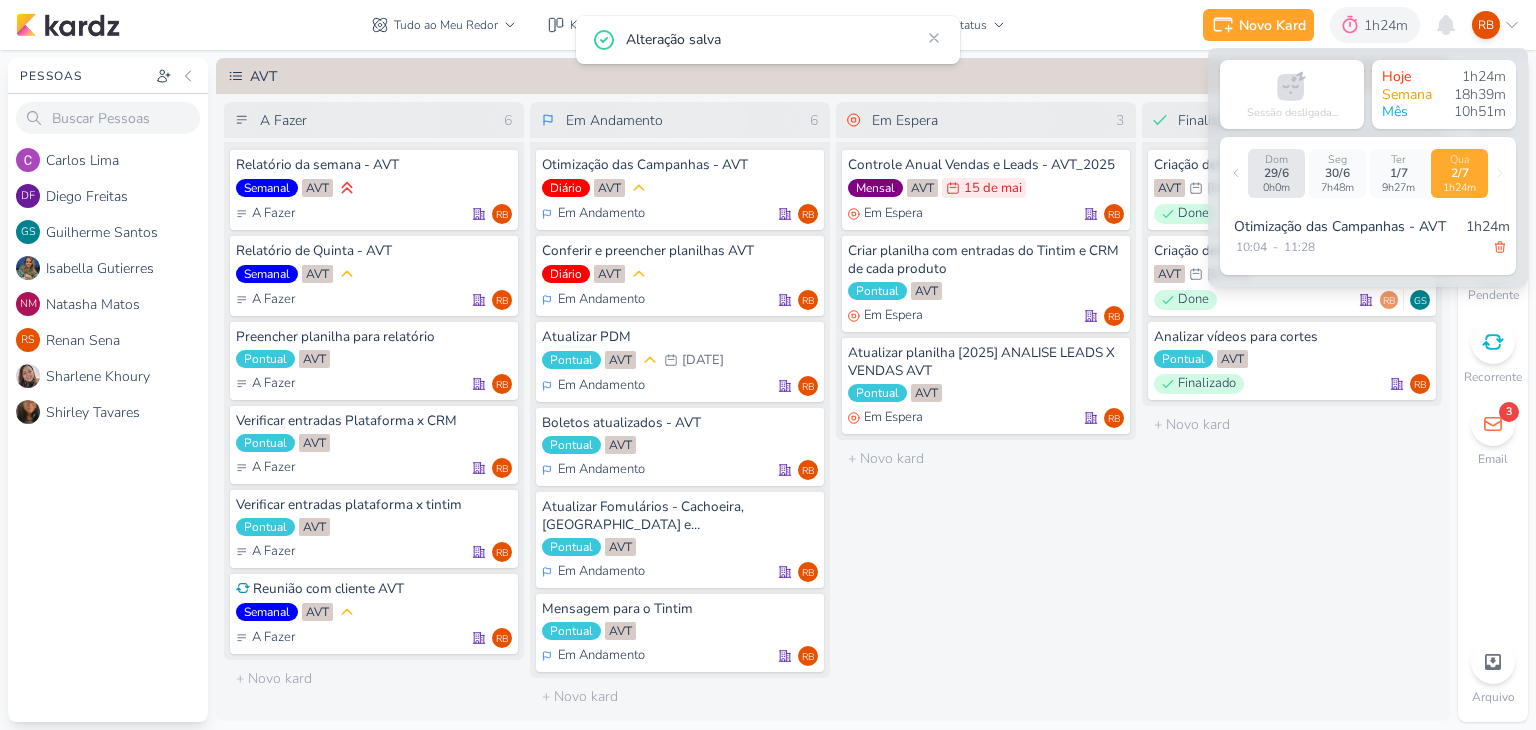 click on "Finalizado
3
Criação de Forms - AVT
AVT
25/6
[DATE]
Done
RB" at bounding box center (1292, 408) 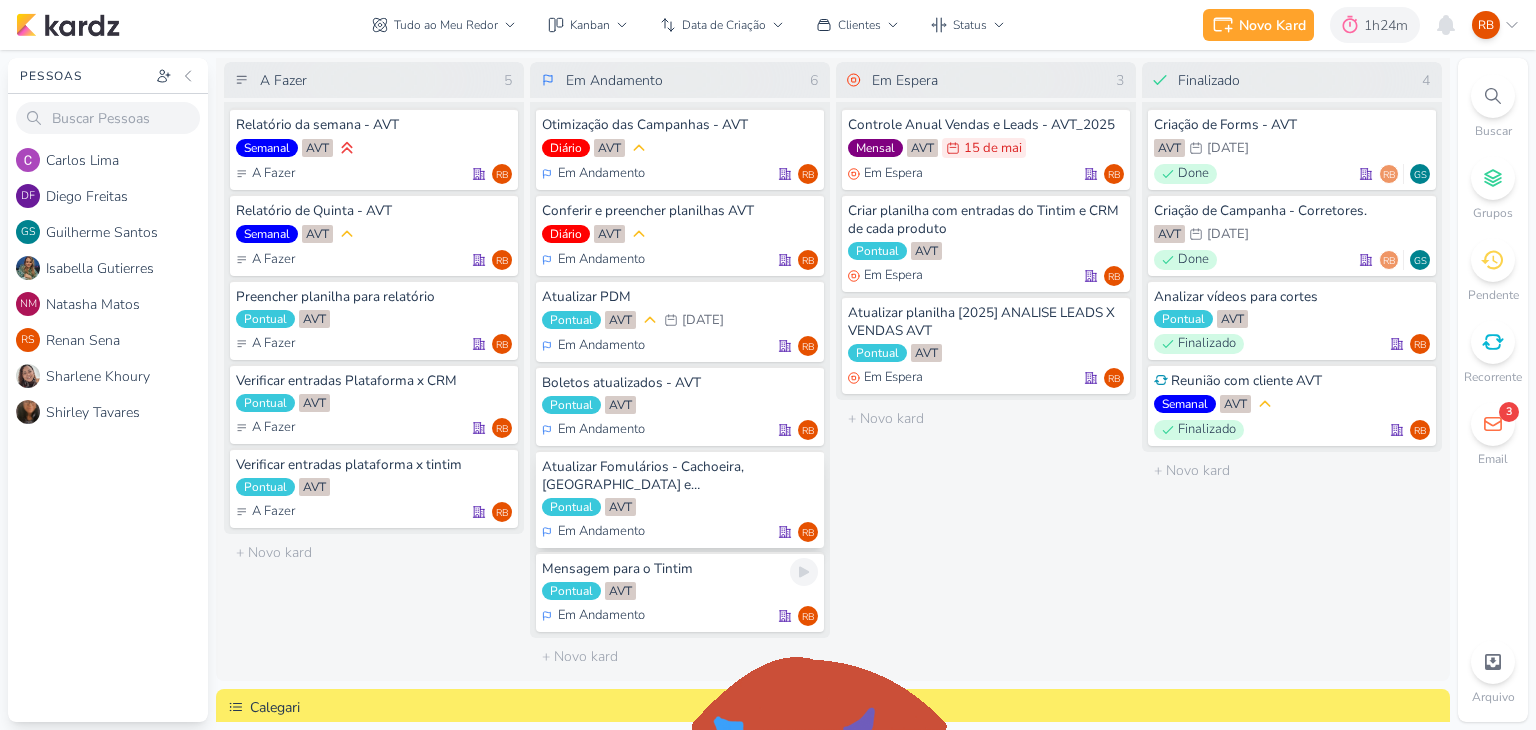 scroll, scrollTop: 0, scrollLeft: 0, axis: both 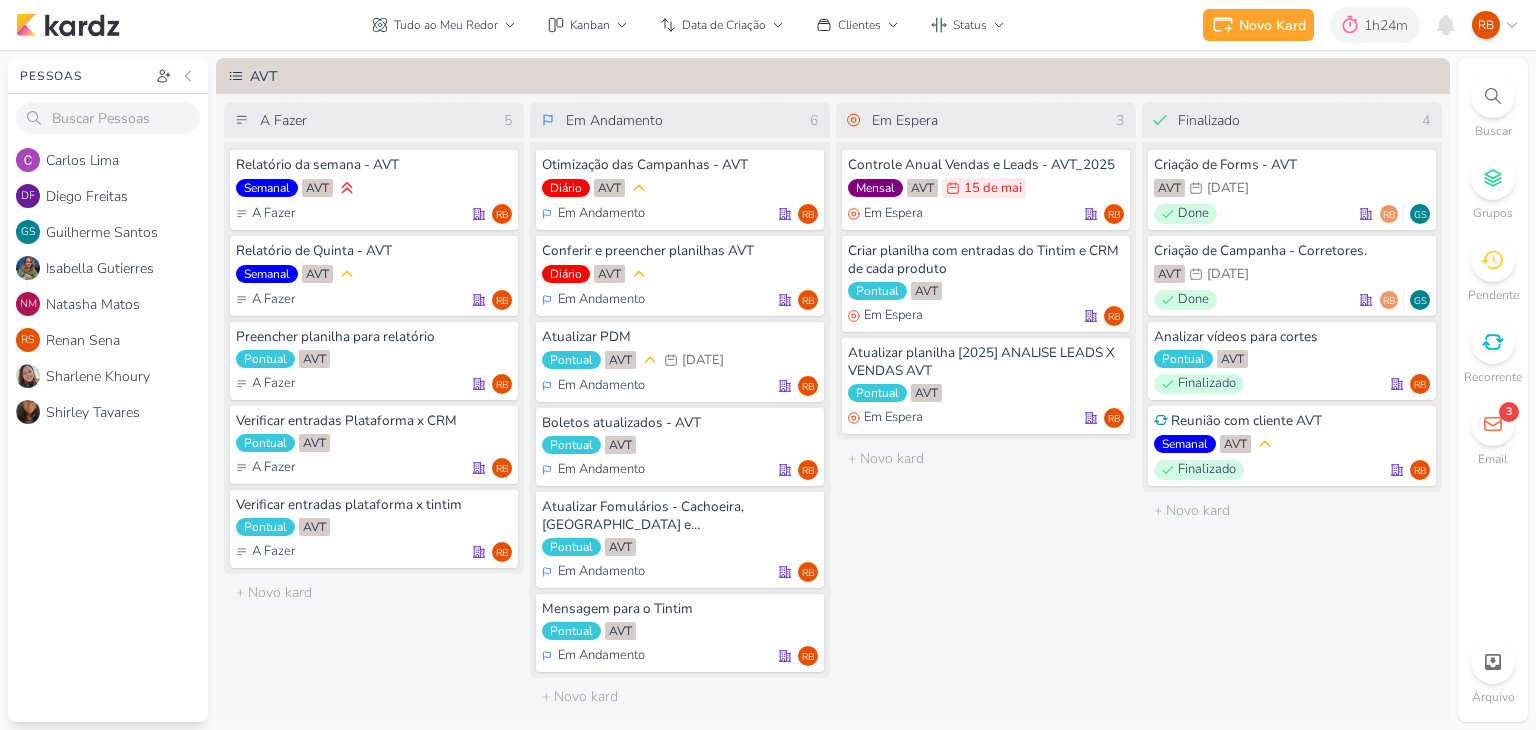 click on "Em Espera
3
Controle Anual Vendas e Leads - AVT_2025
Mensal
AVT
15/5
[DATE]
Em Espera
RB" at bounding box center [986, 408] 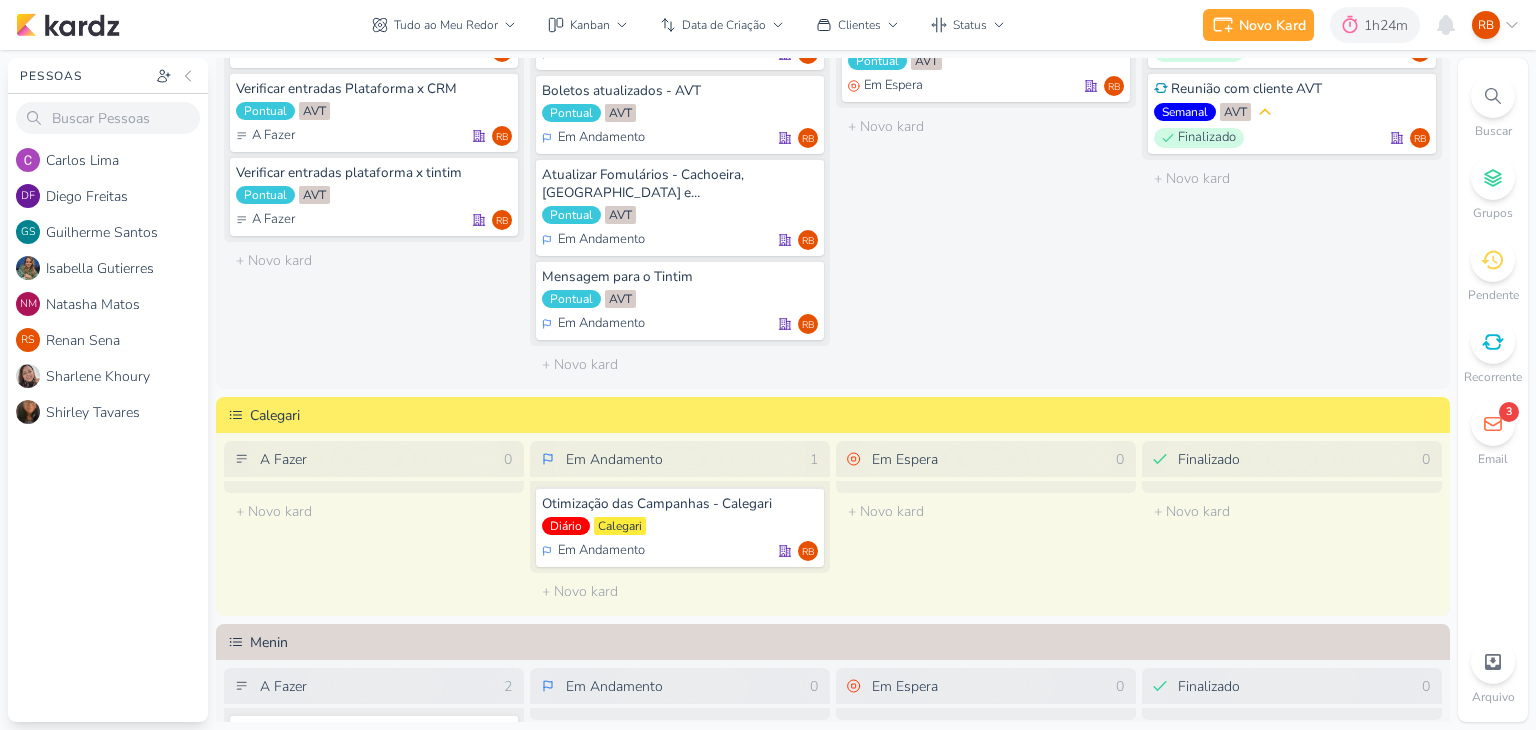 scroll, scrollTop: 0, scrollLeft: 0, axis: both 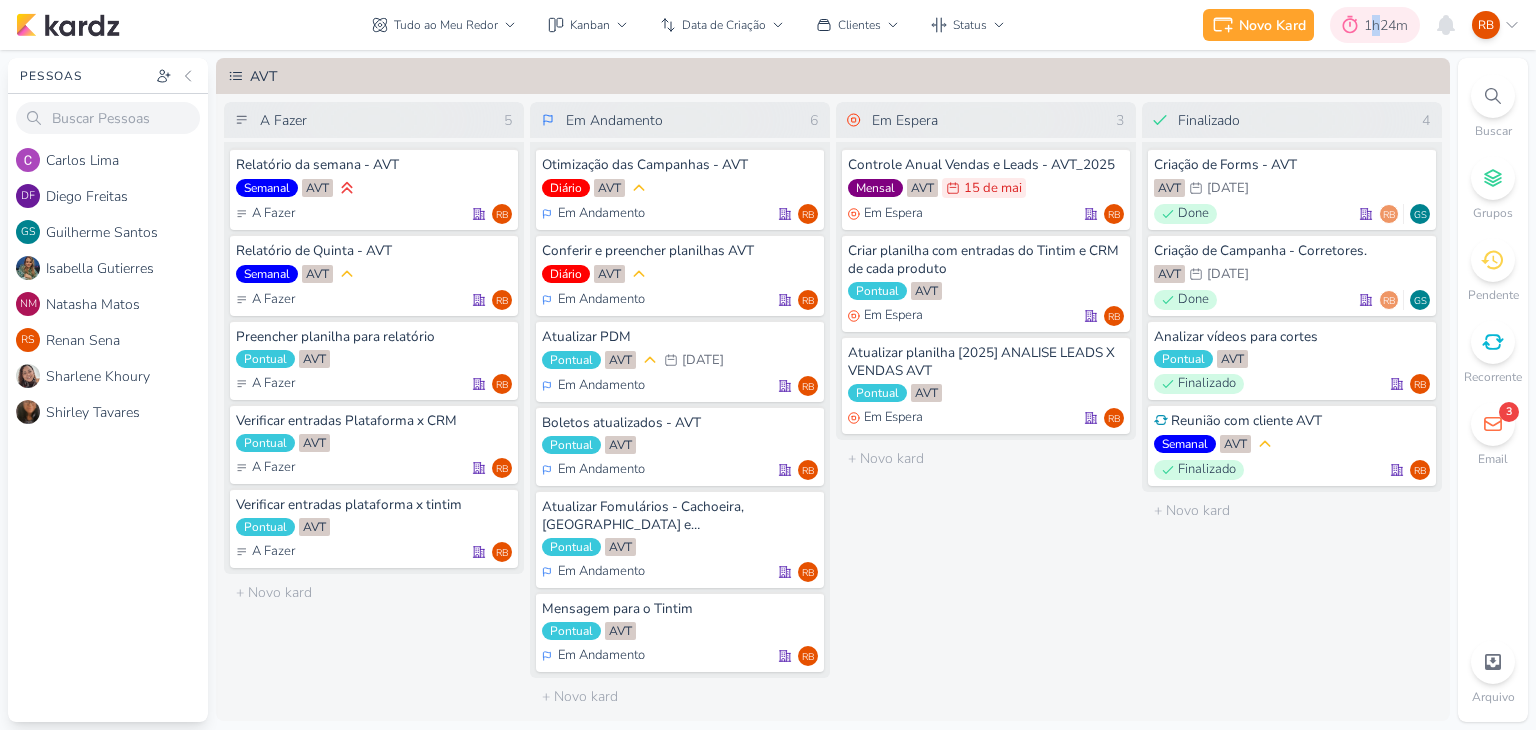 click on "1h24m" at bounding box center (1389, 25) 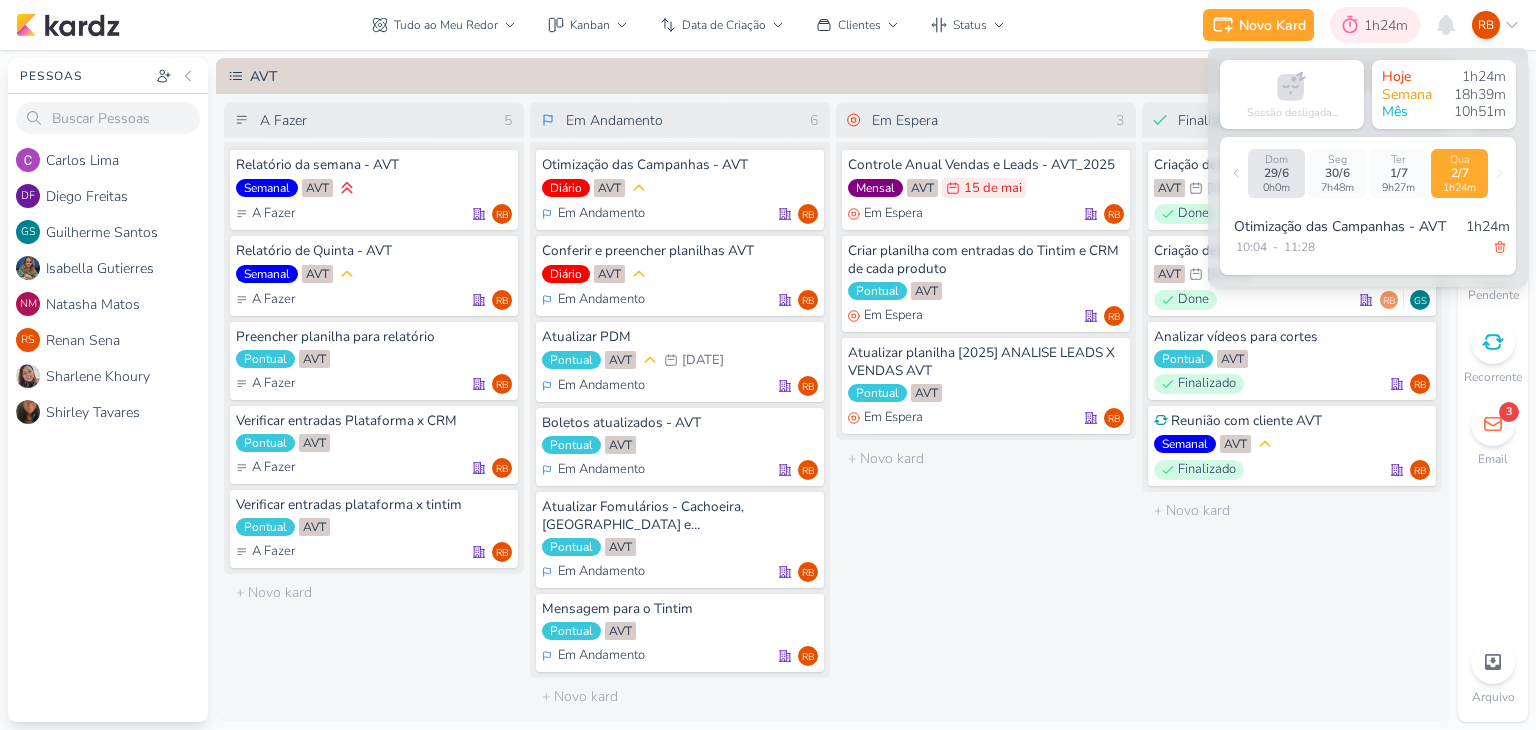 click on "1h24m" at bounding box center [1389, 25] 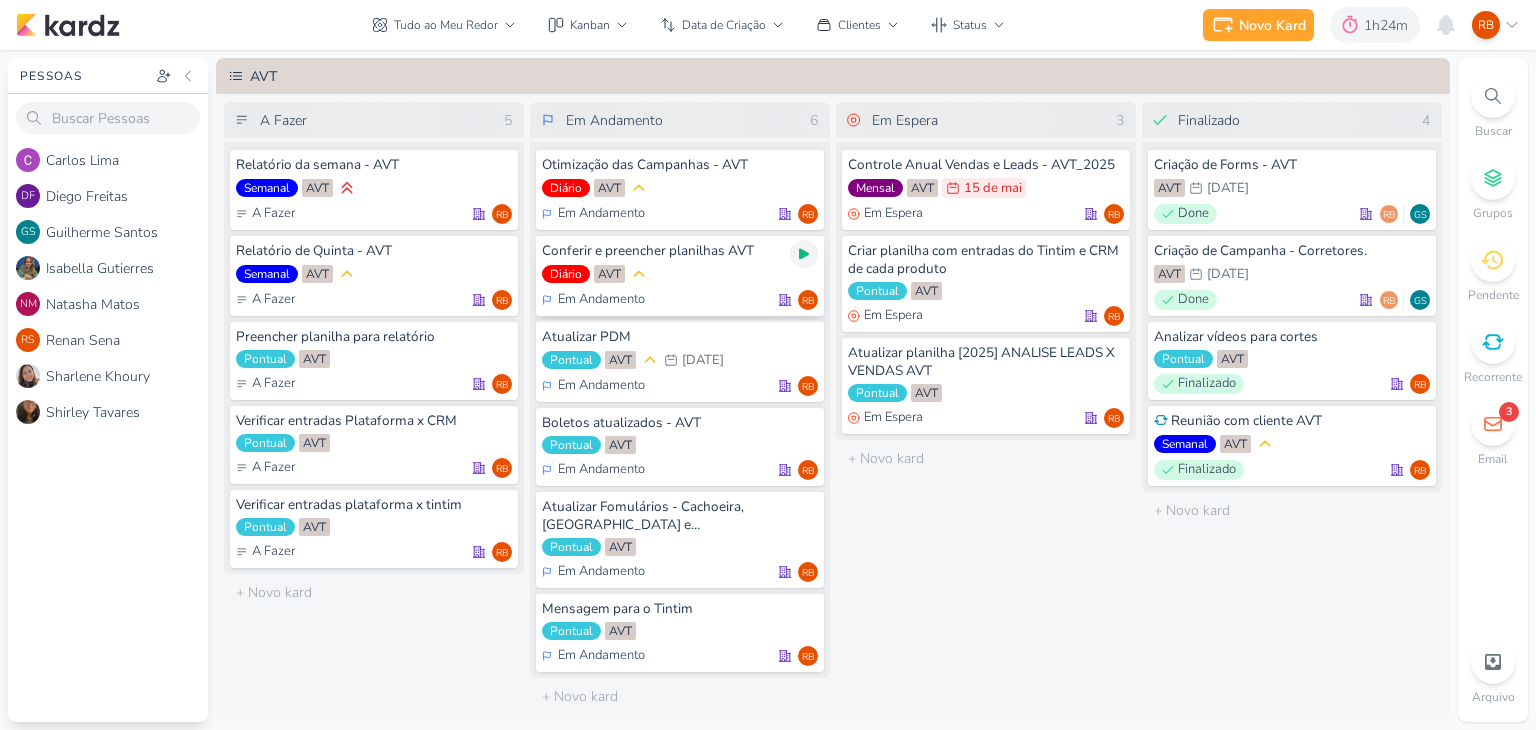 click 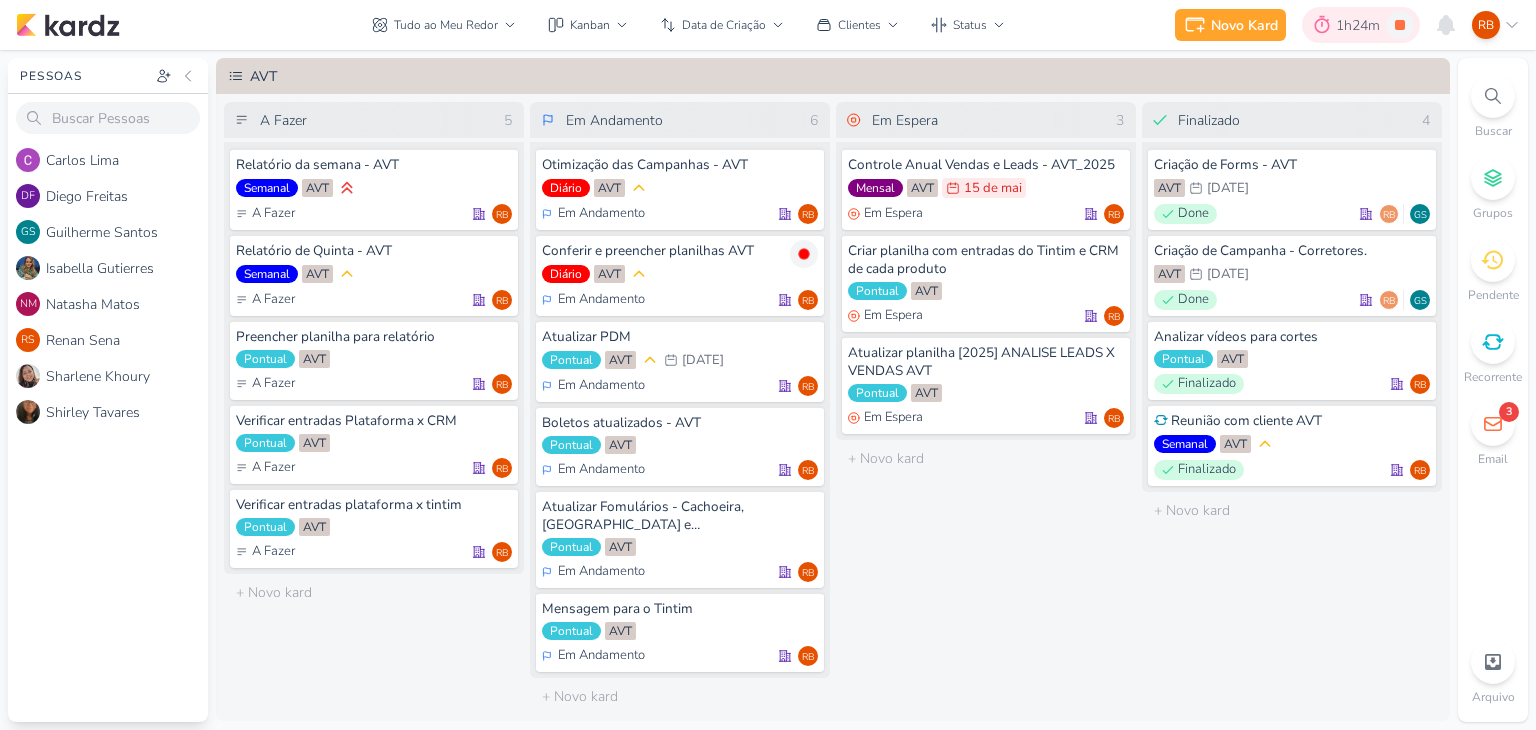 click on "1h24m" at bounding box center (1361, 25) 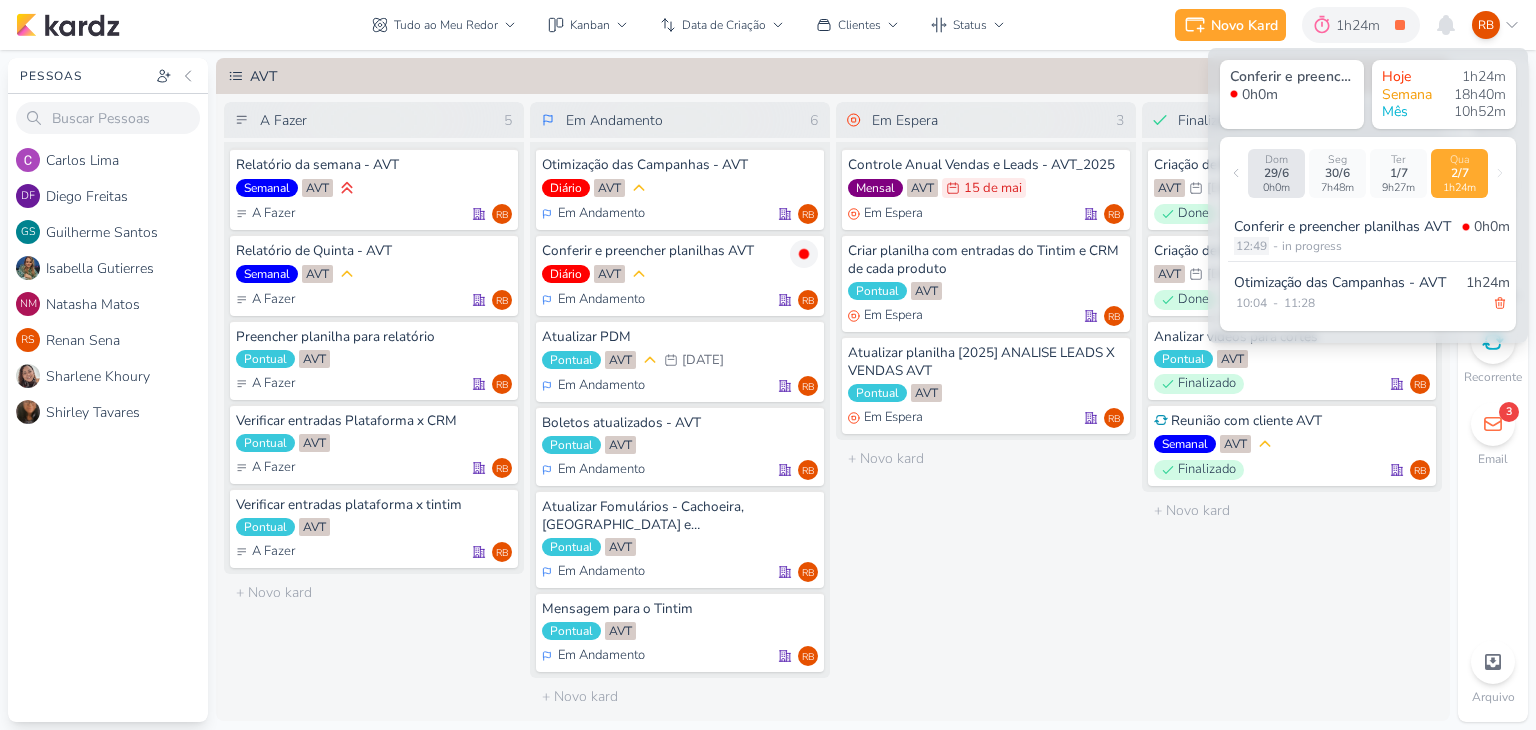 click on "12:49" at bounding box center (1251, 246) 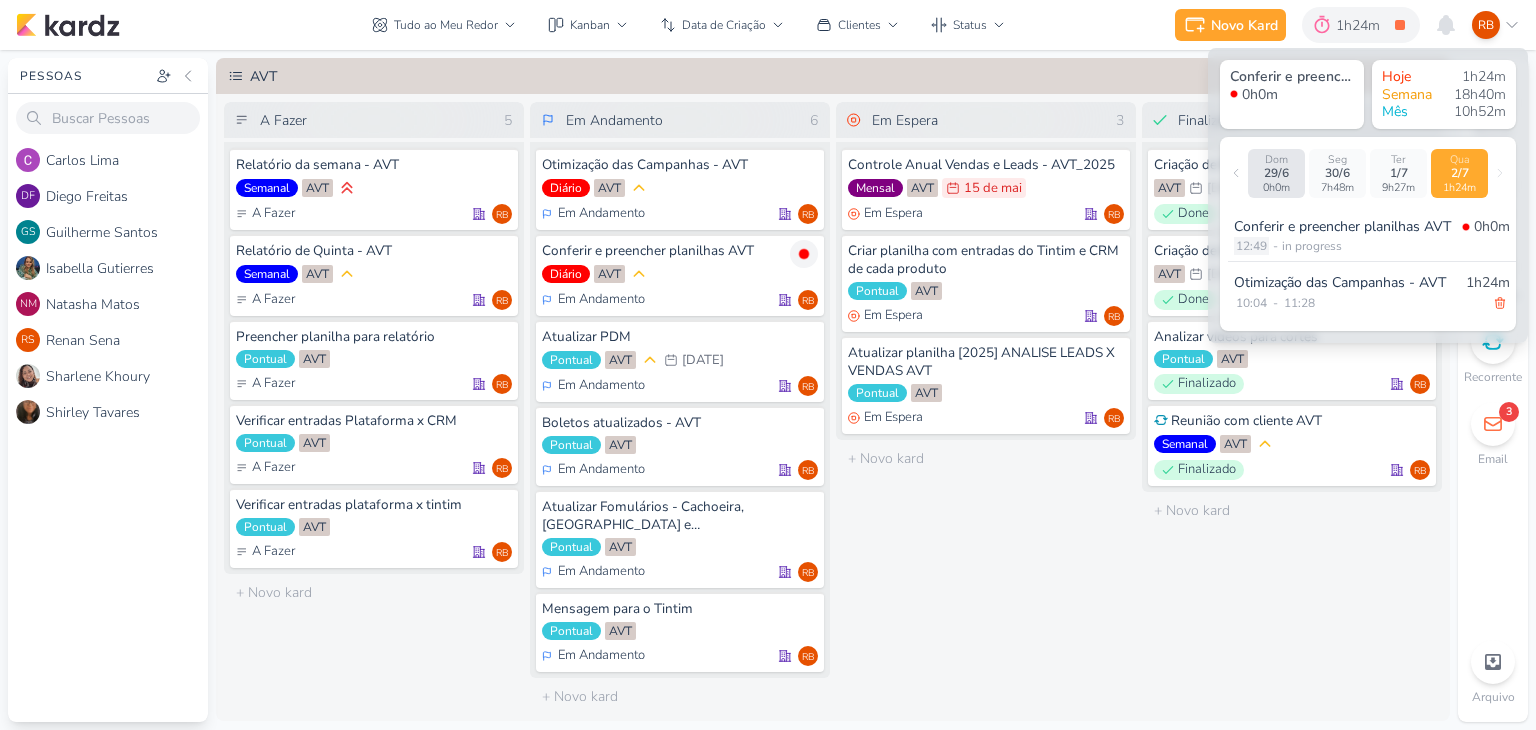 select on "12" 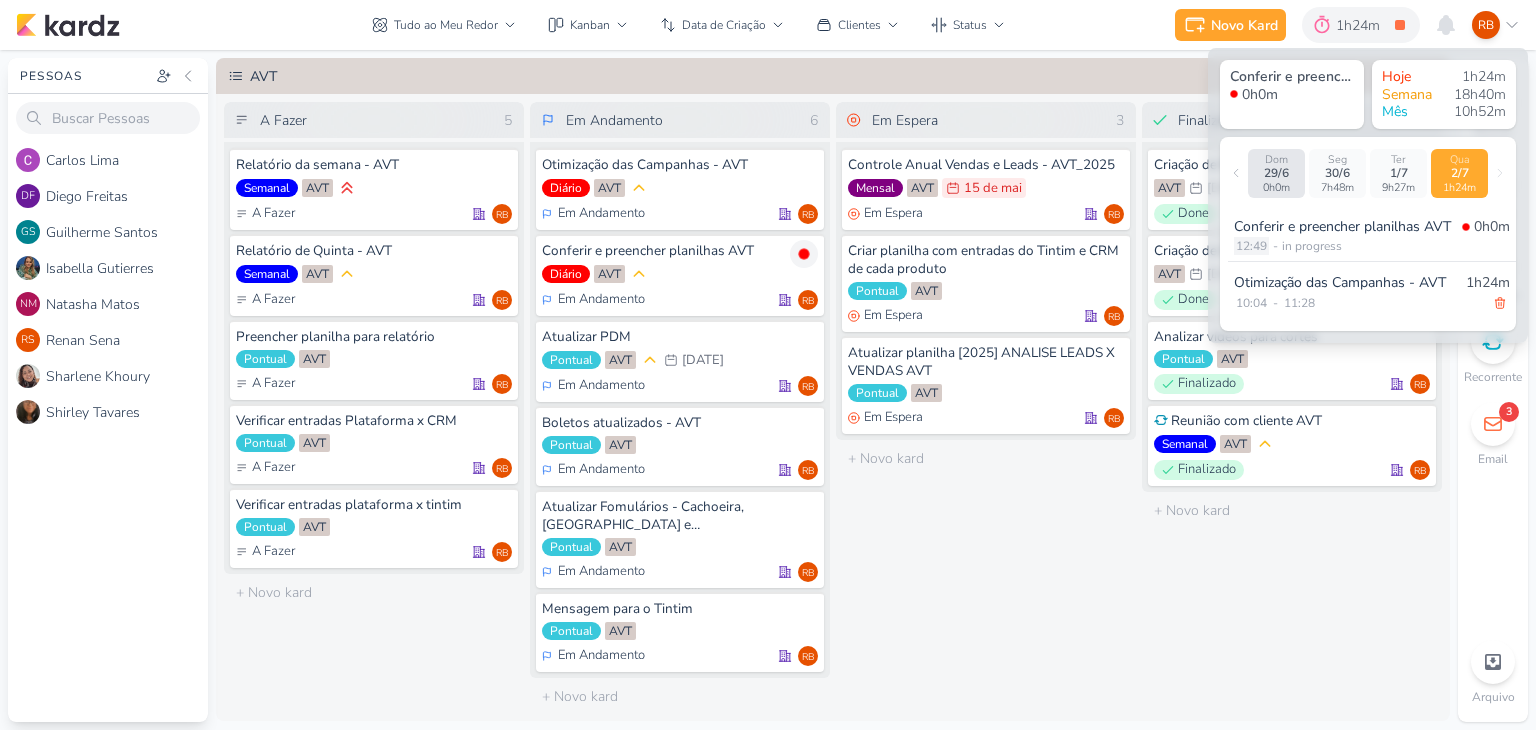 select on "49" 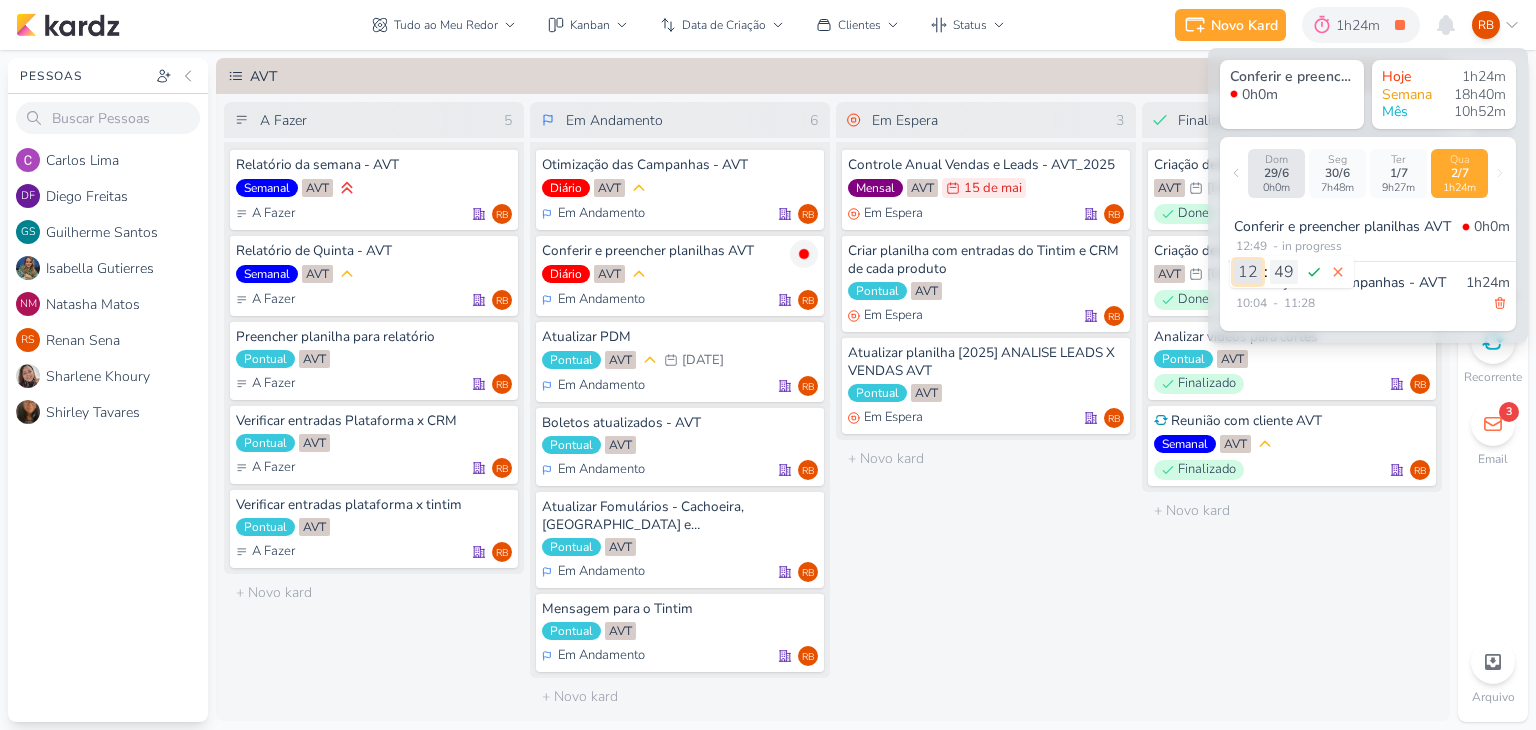 click on "00 01 02 03 04 05 06 07 08 09 10 11 12 13 14 15 16 17 18 19 20 21 22 23" at bounding box center (1248, 272) 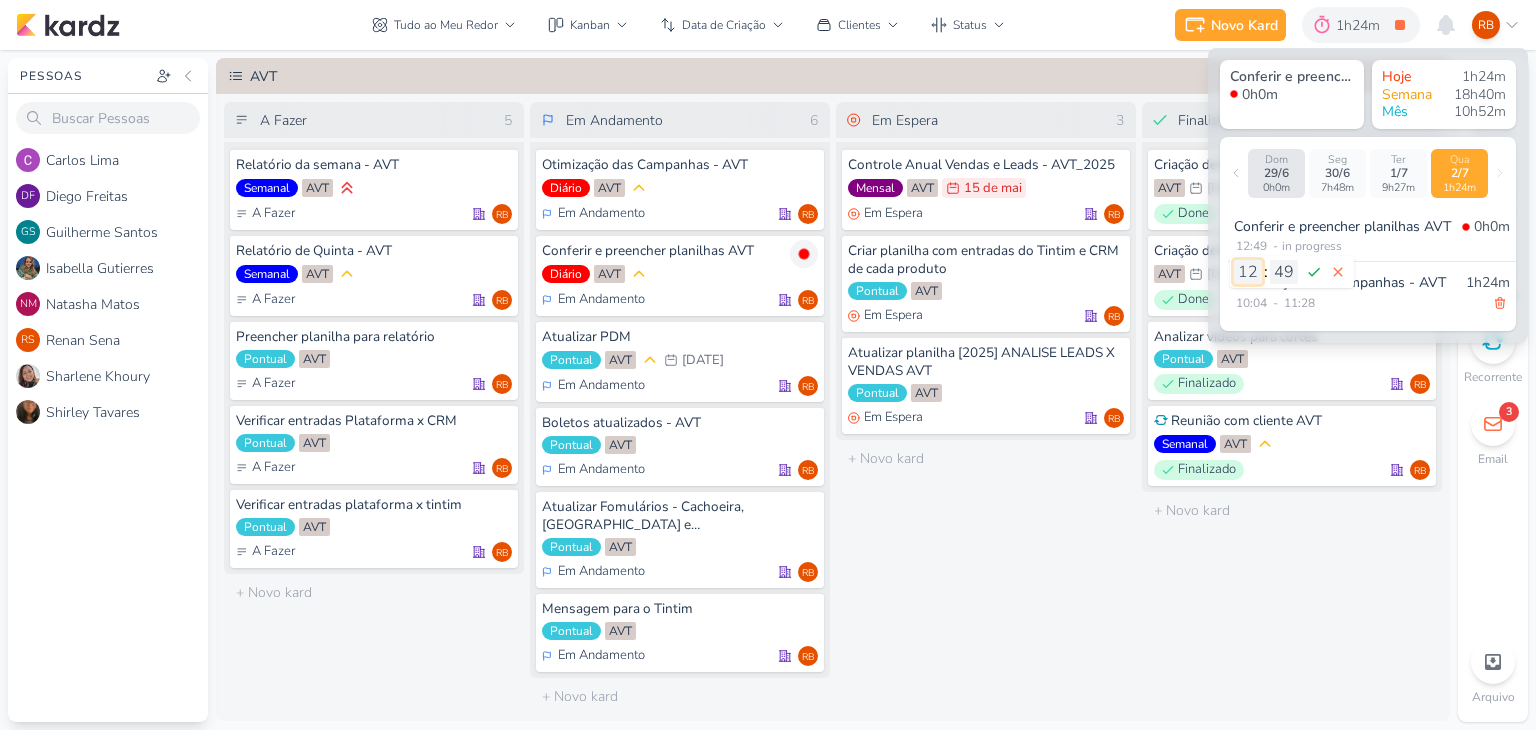 select on "11" 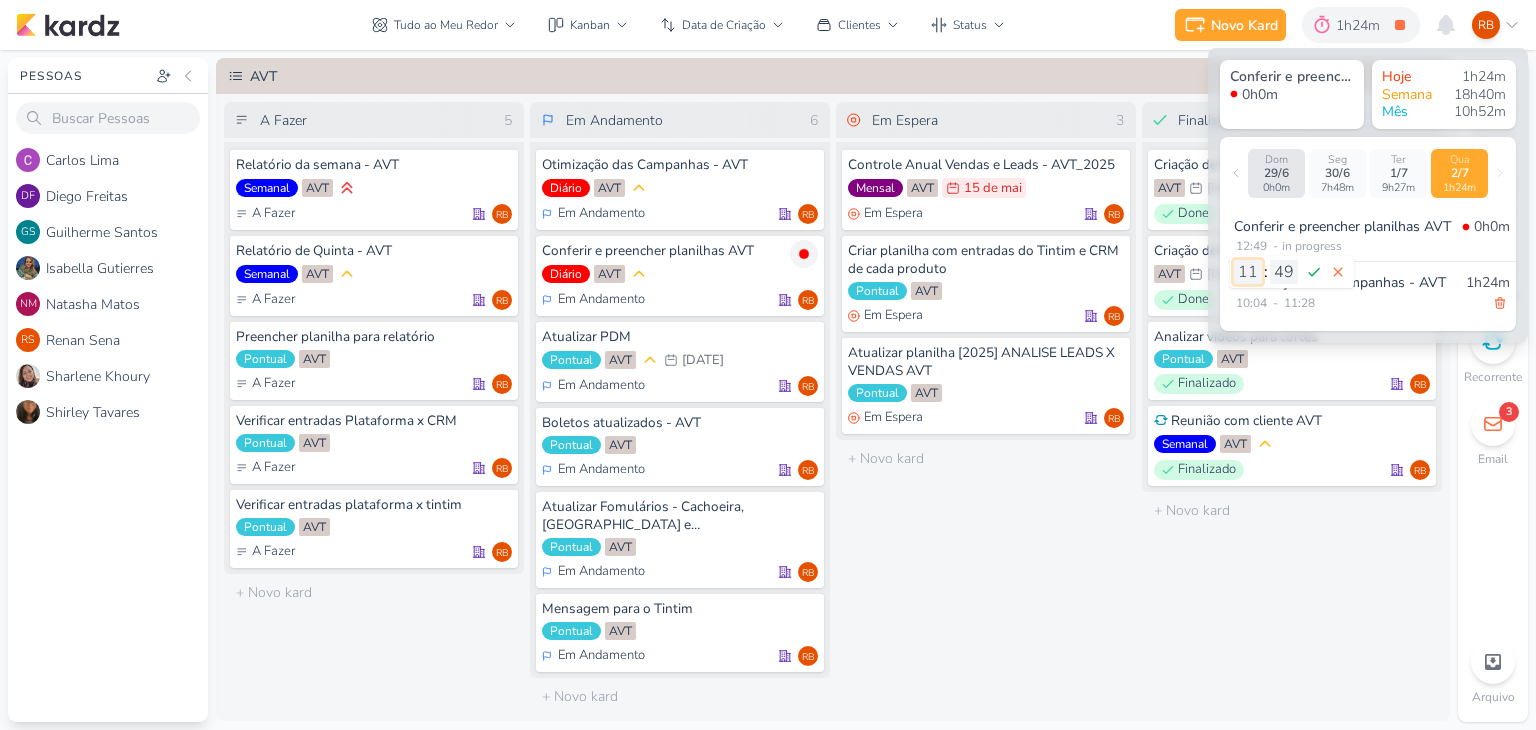 click on "00 01 02 03 04 05 06 07 08 09 10 11 12 13 14 15 16 17 18 19 20 21 22 23" at bounding box center [1248, 272] 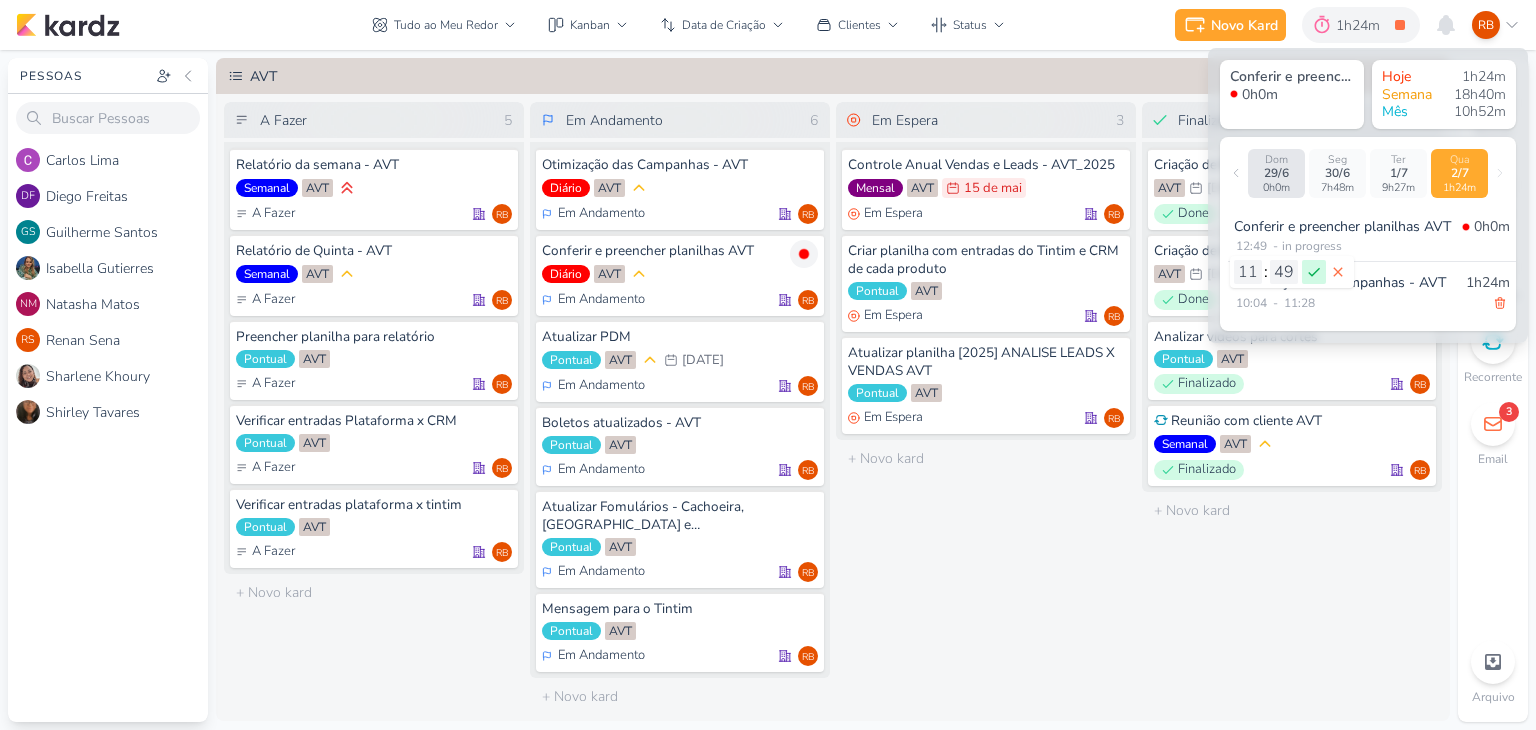 click 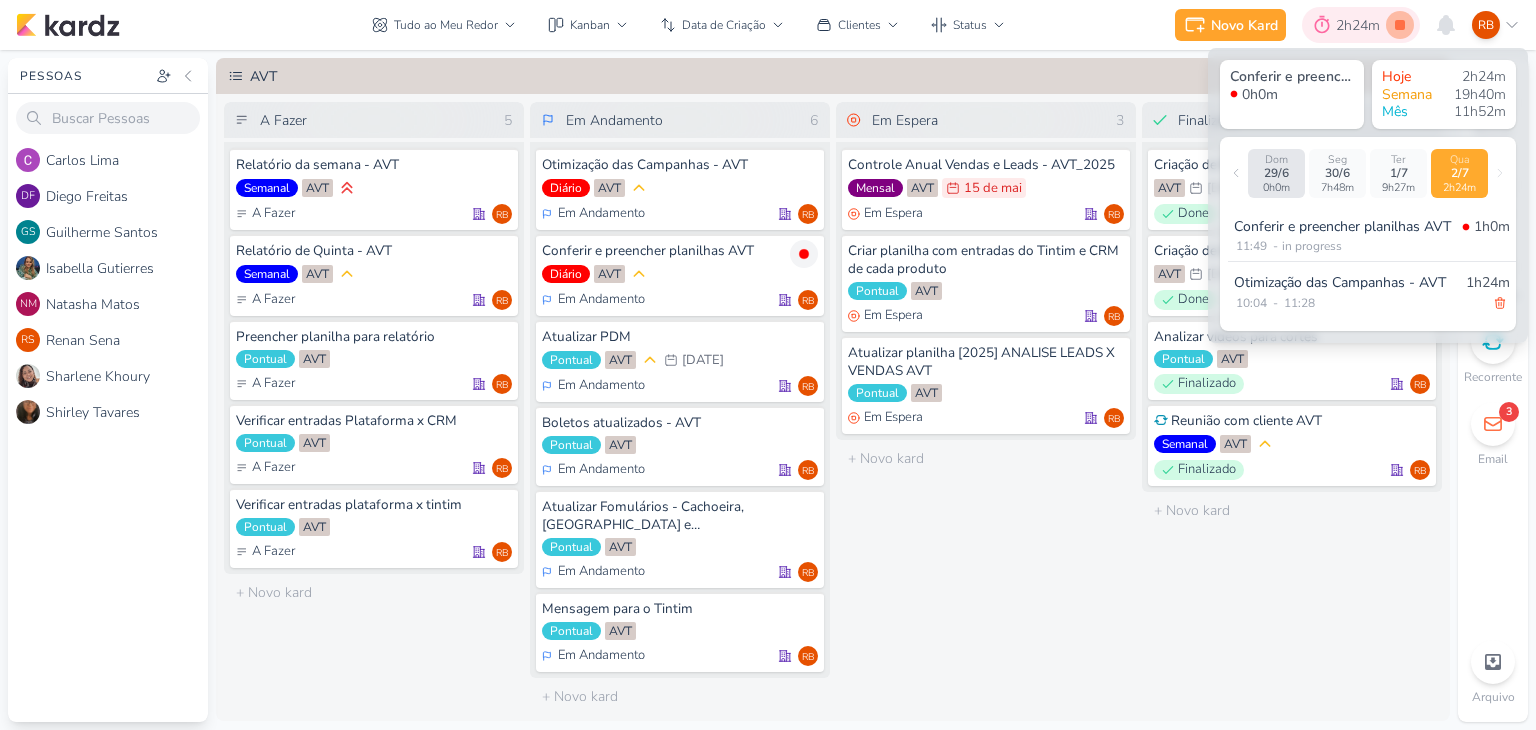 click 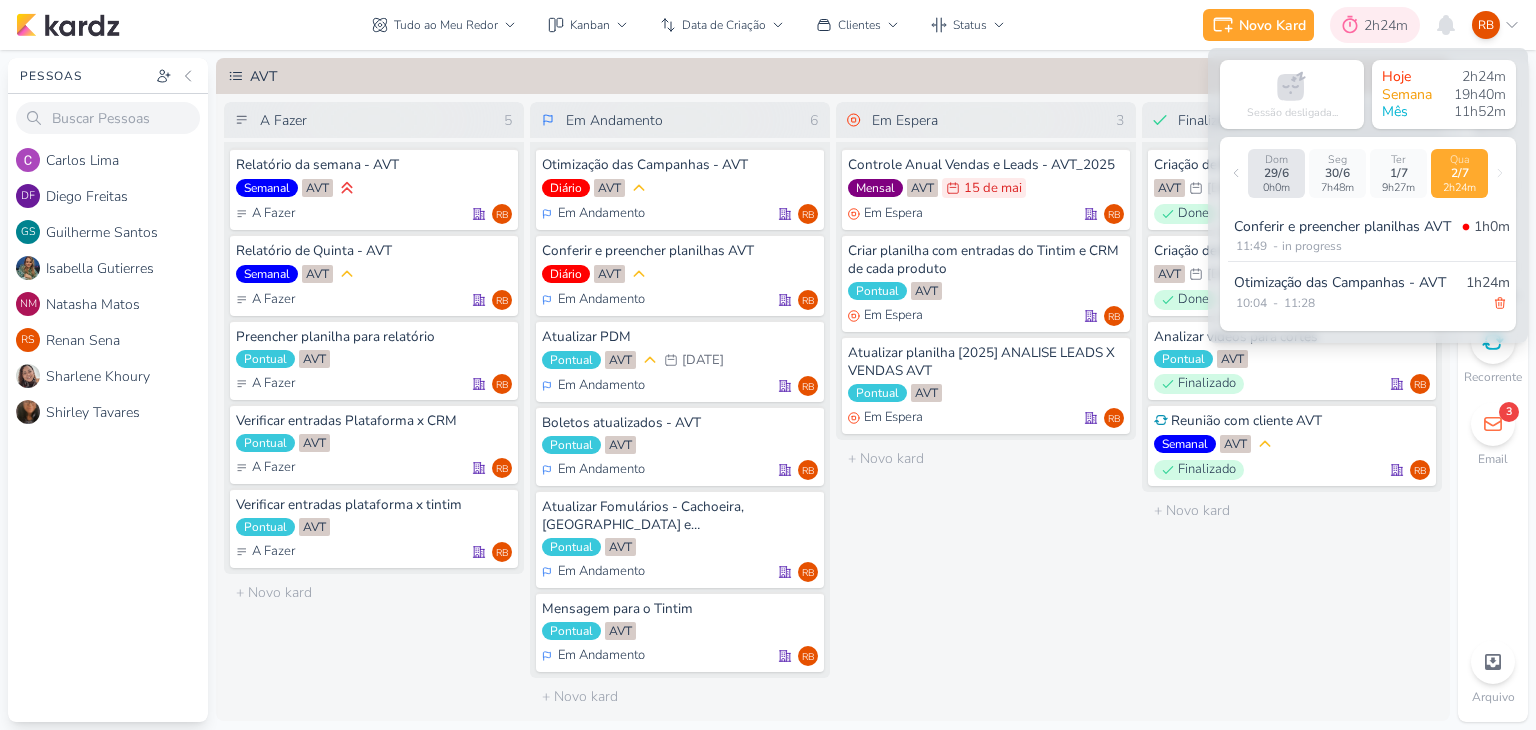 click on "2h24m" at bounding box center [1389, 25] 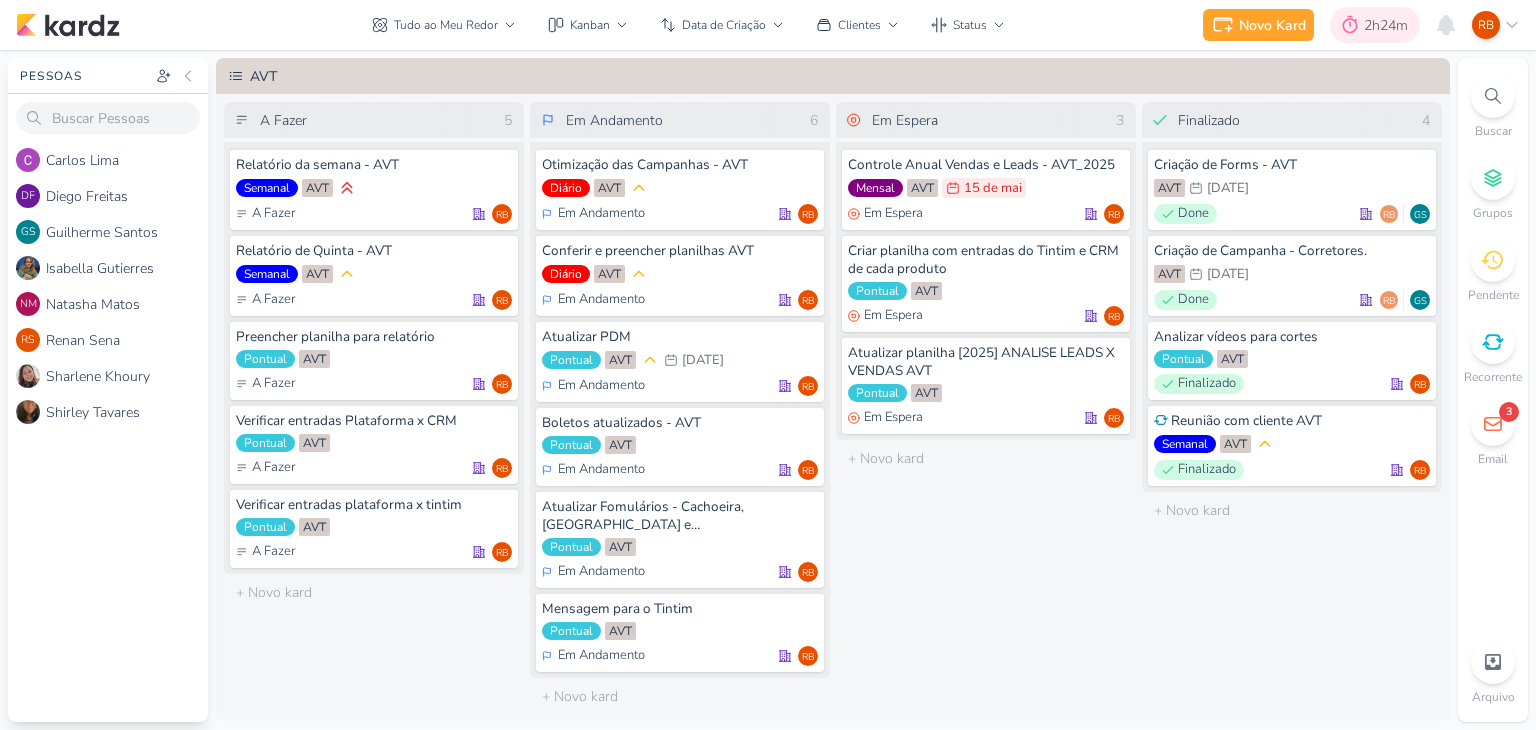 click on "2h24m" at bounding box center (1389, 25) 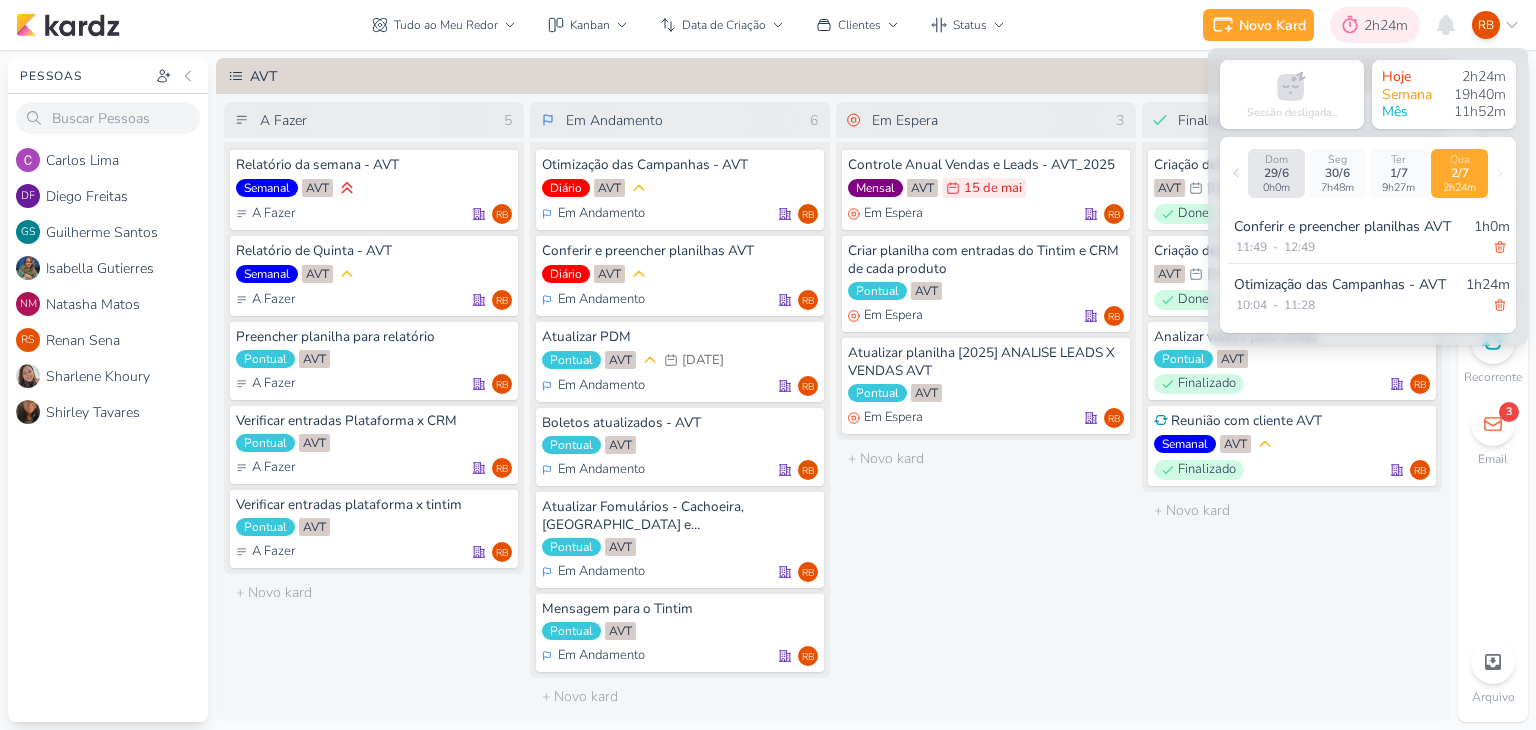 click on "2h24m" at bounding box center [1389, 25] 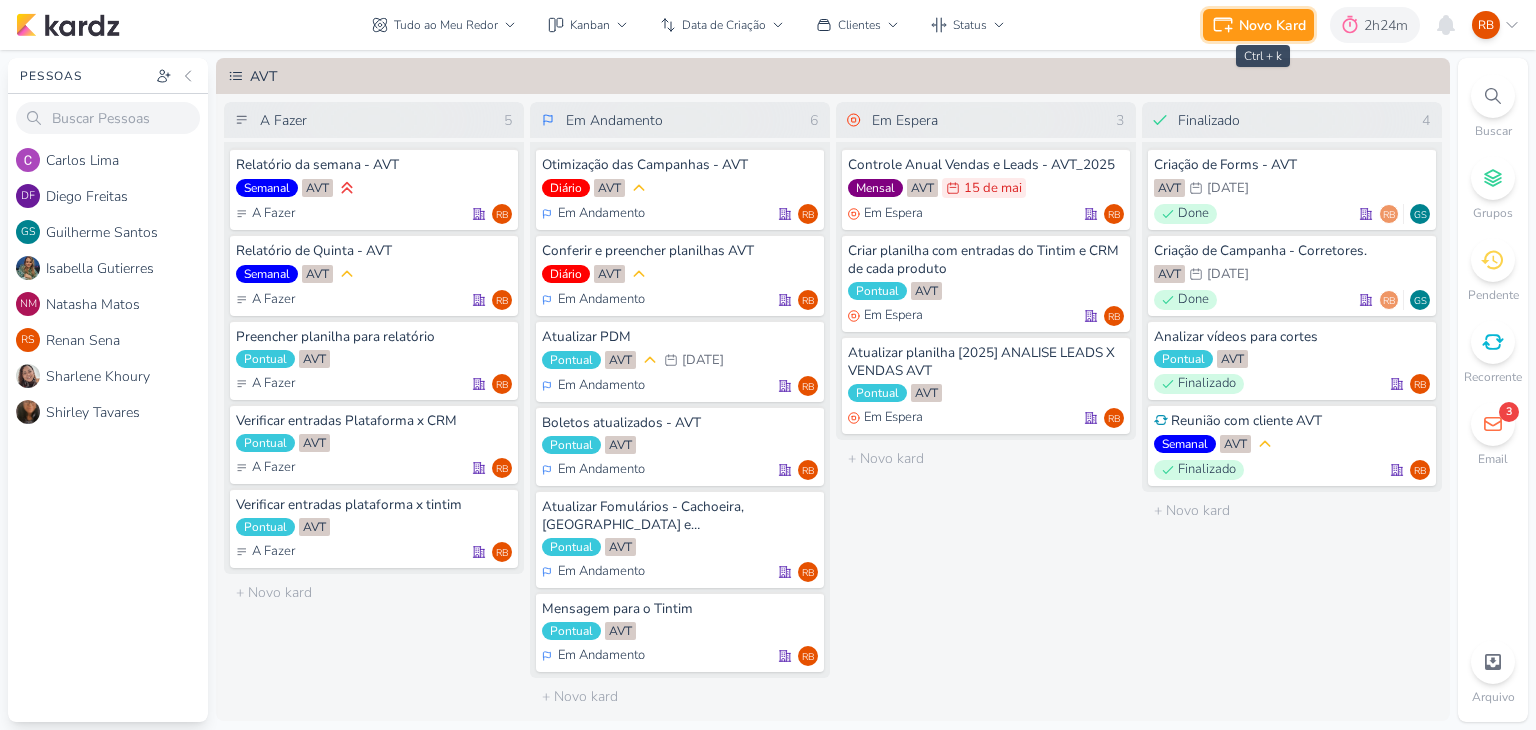click on "Novo Kard" at bounding box center (1272, 25) 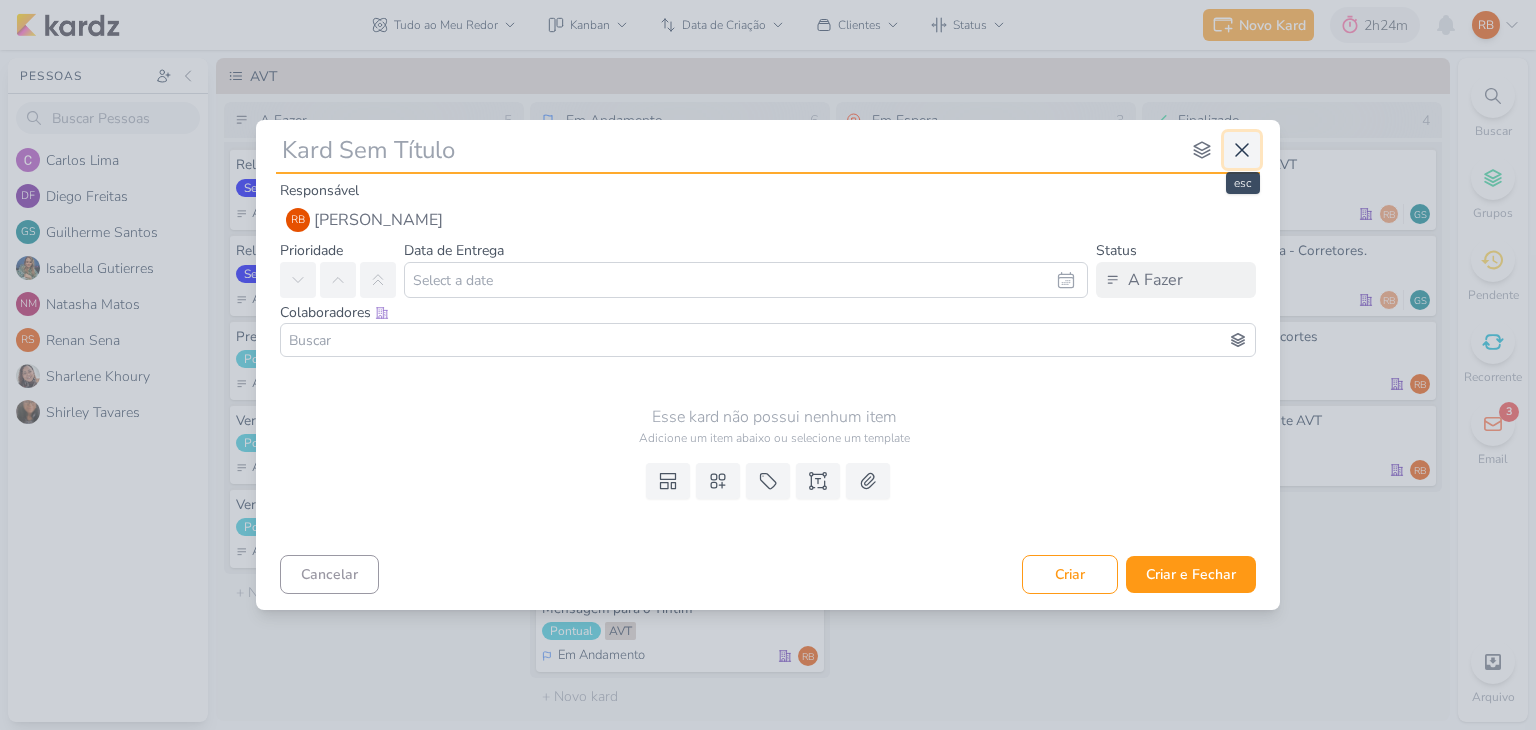 click 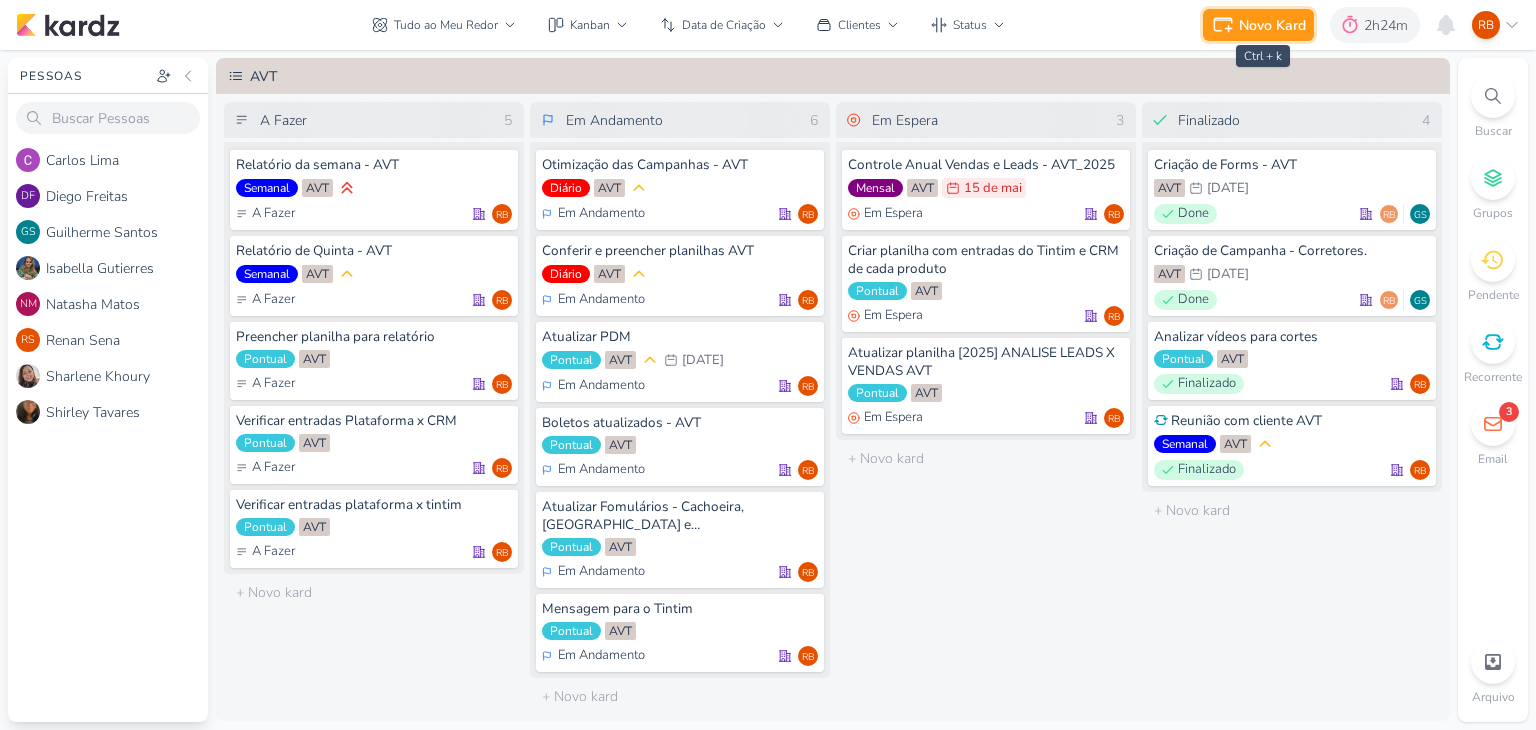 click on "Novo Kard" at bounding box center (1272, 25) 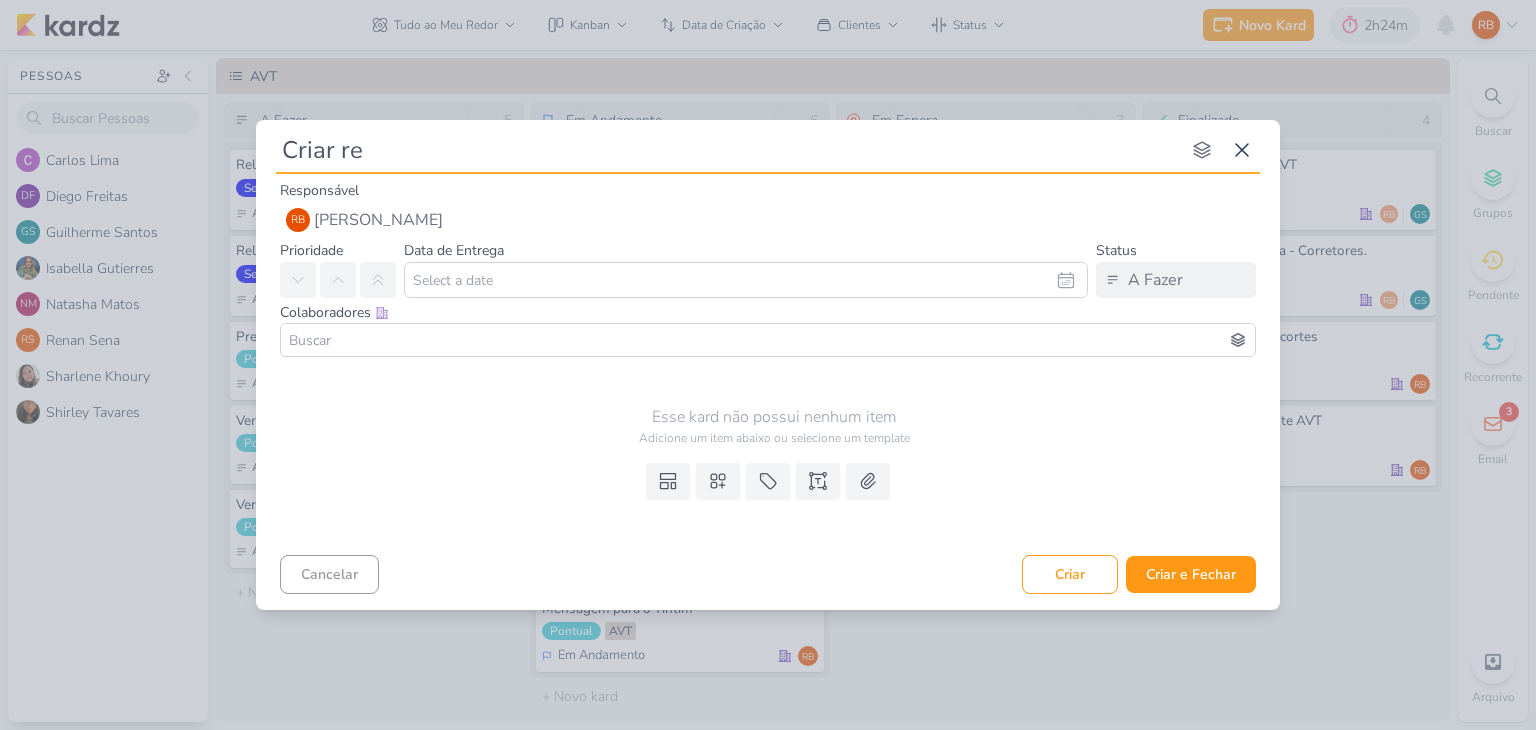 type on "Criar rel" 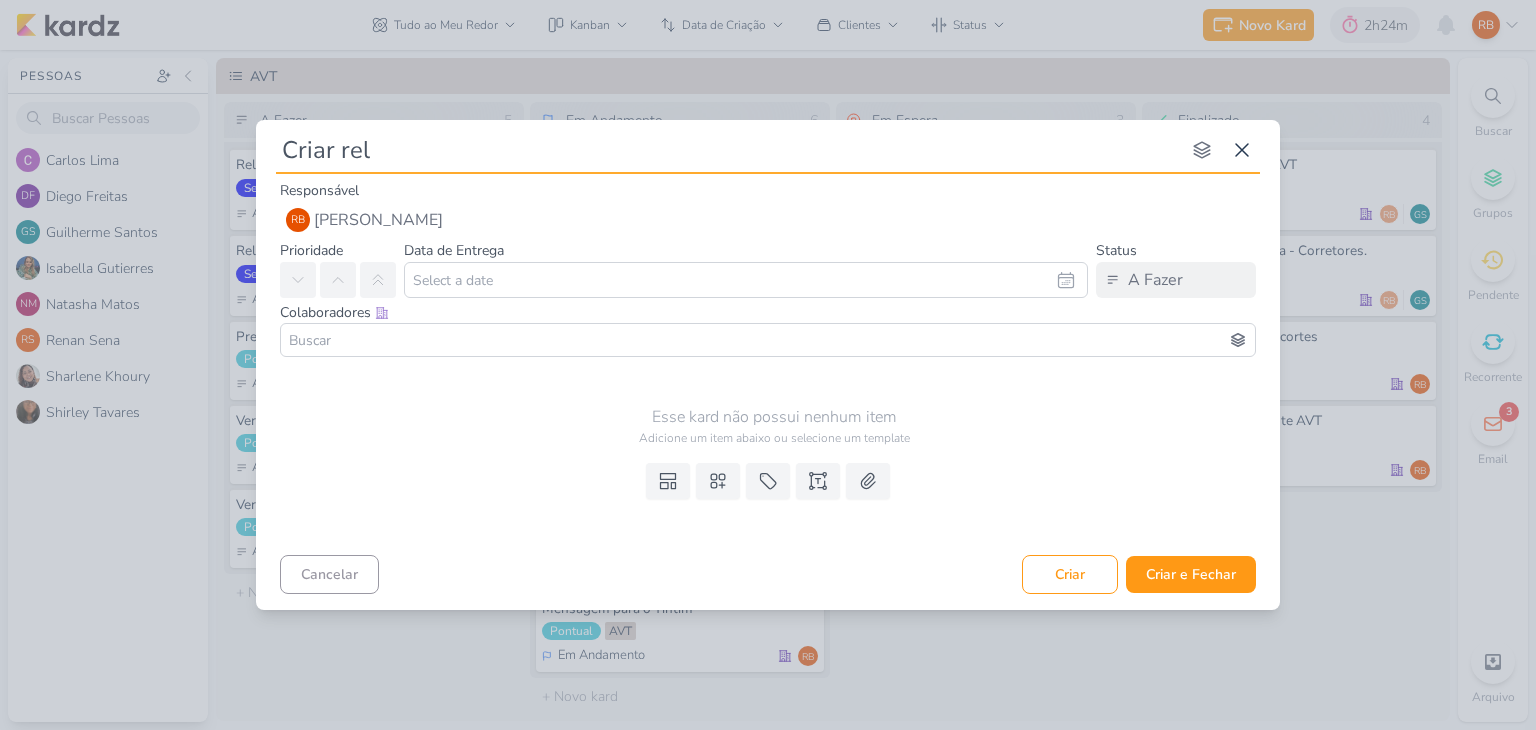 type 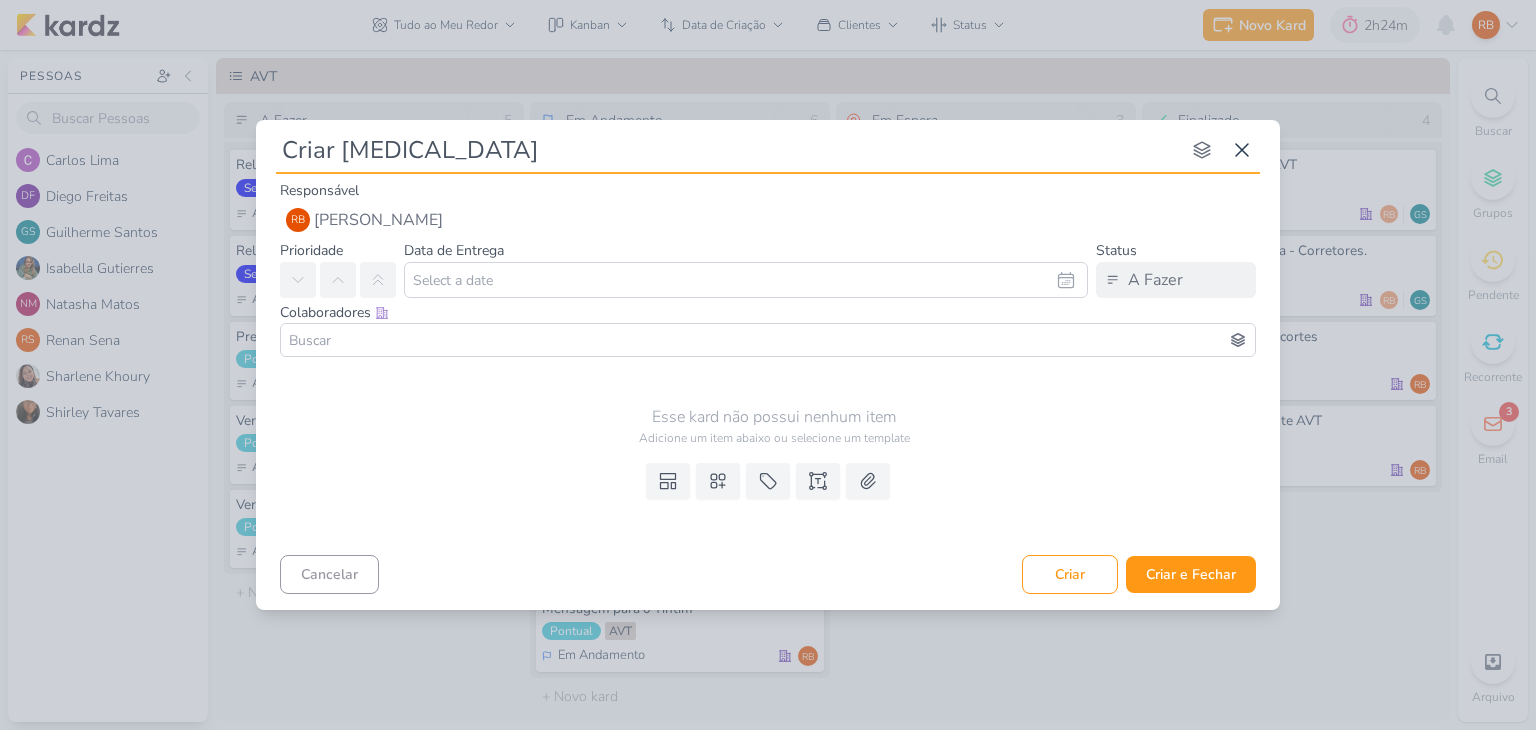 type on "Criar relat" 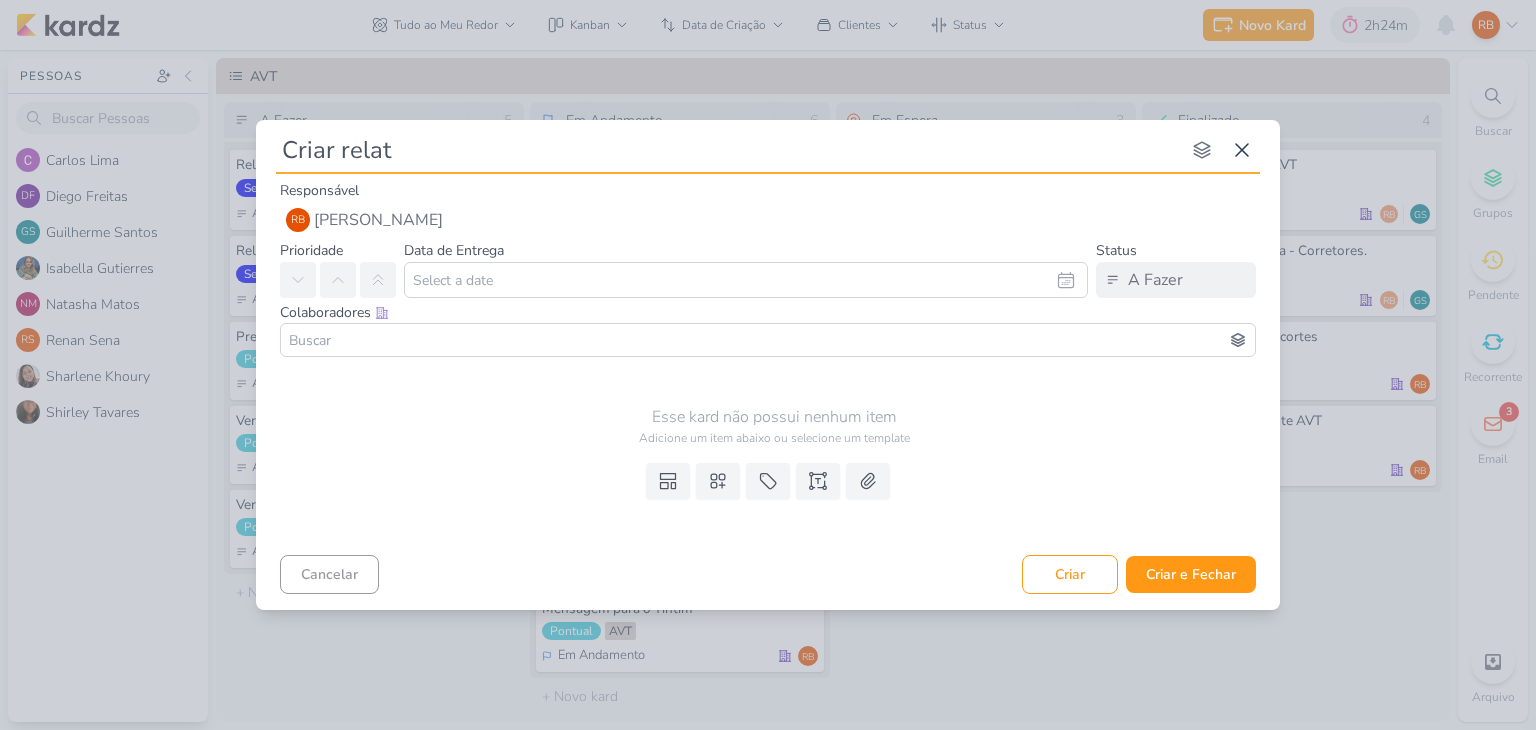 type 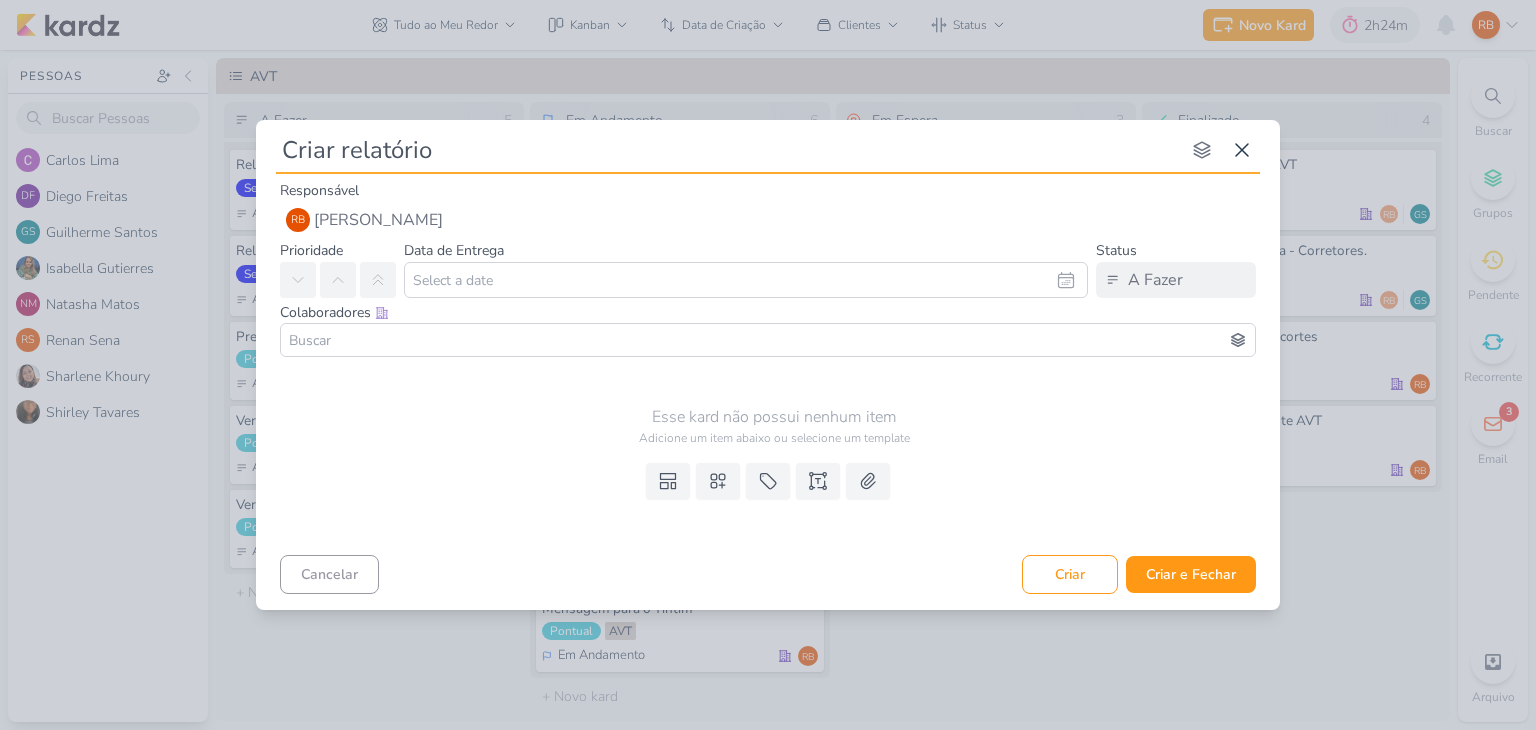type on "Criar relatório" 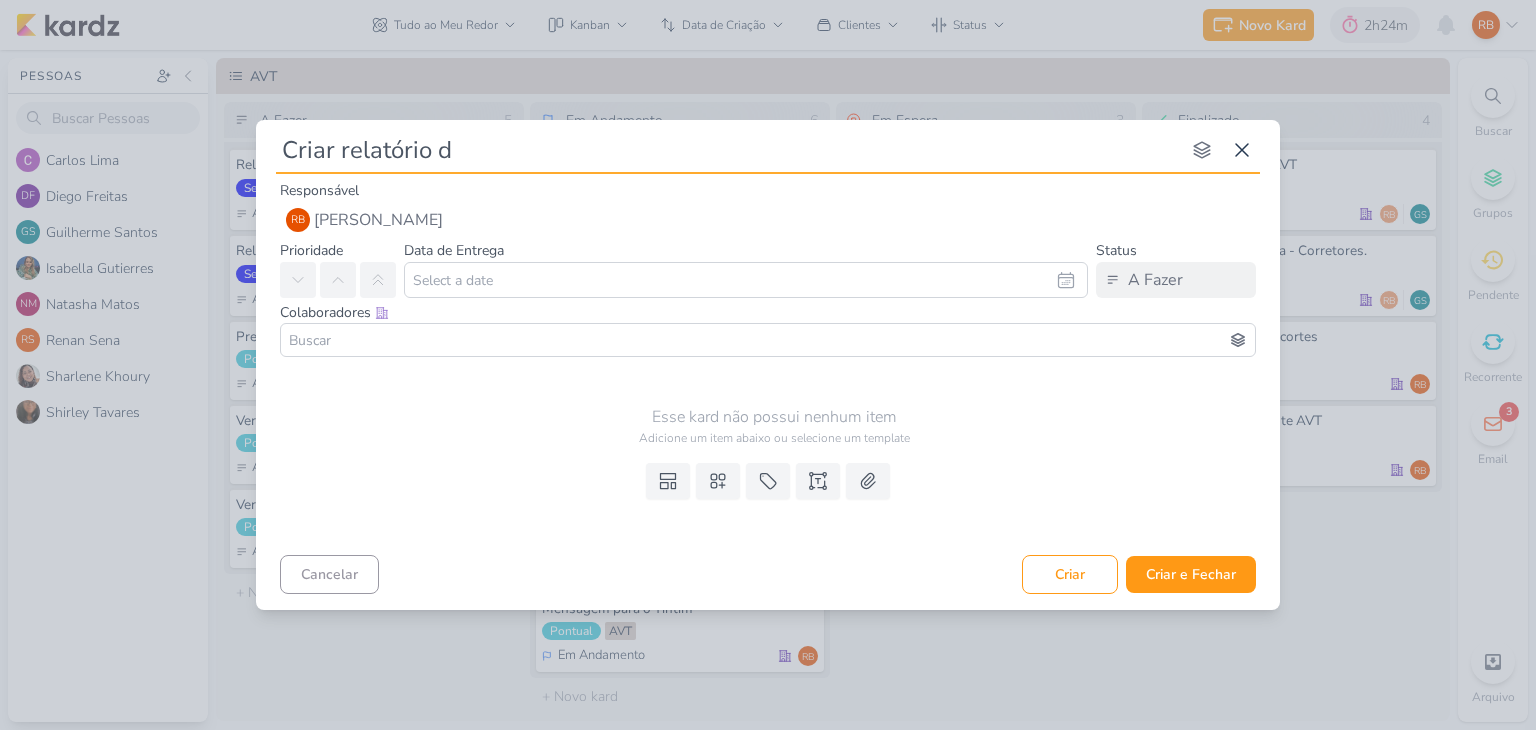 type 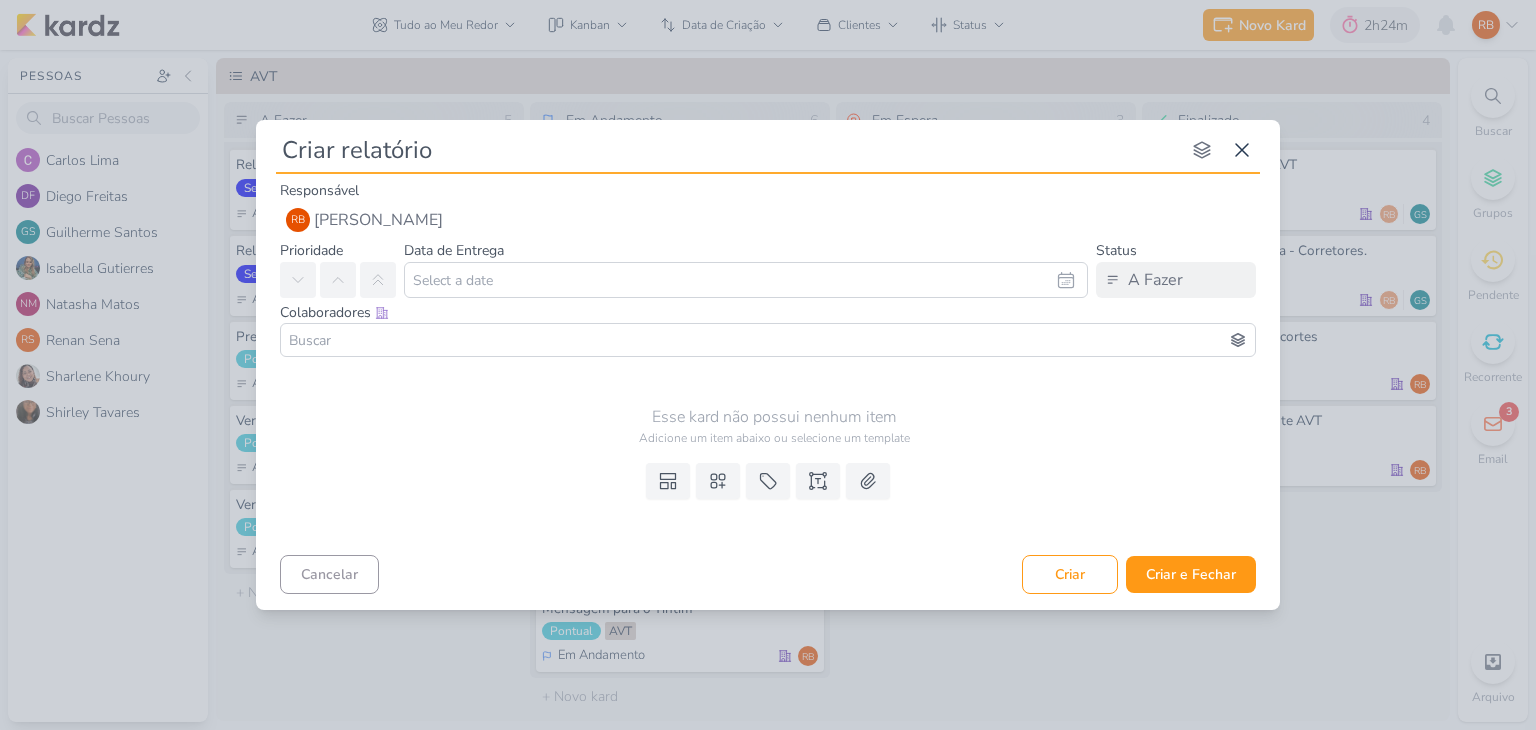 type on "Criar relatório p" 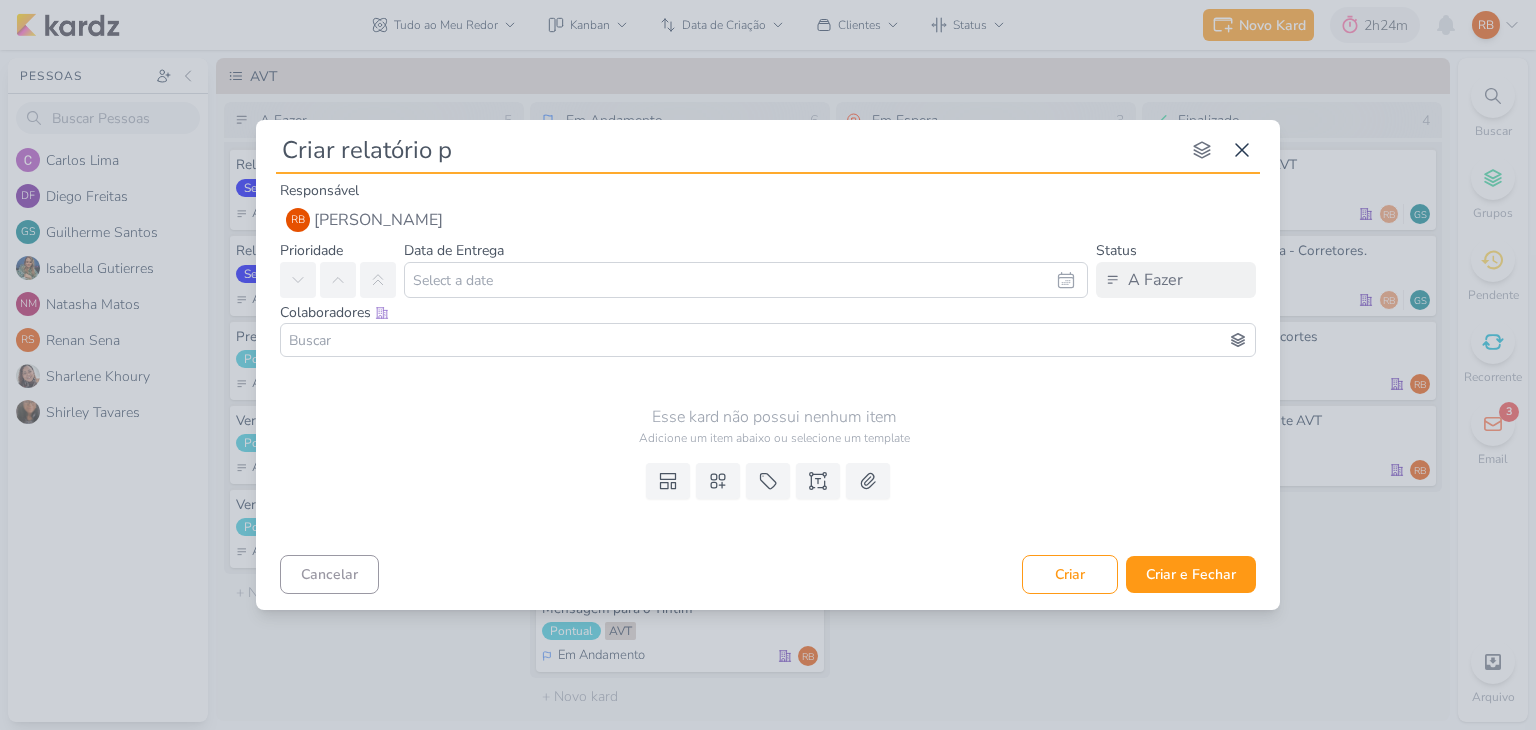 type 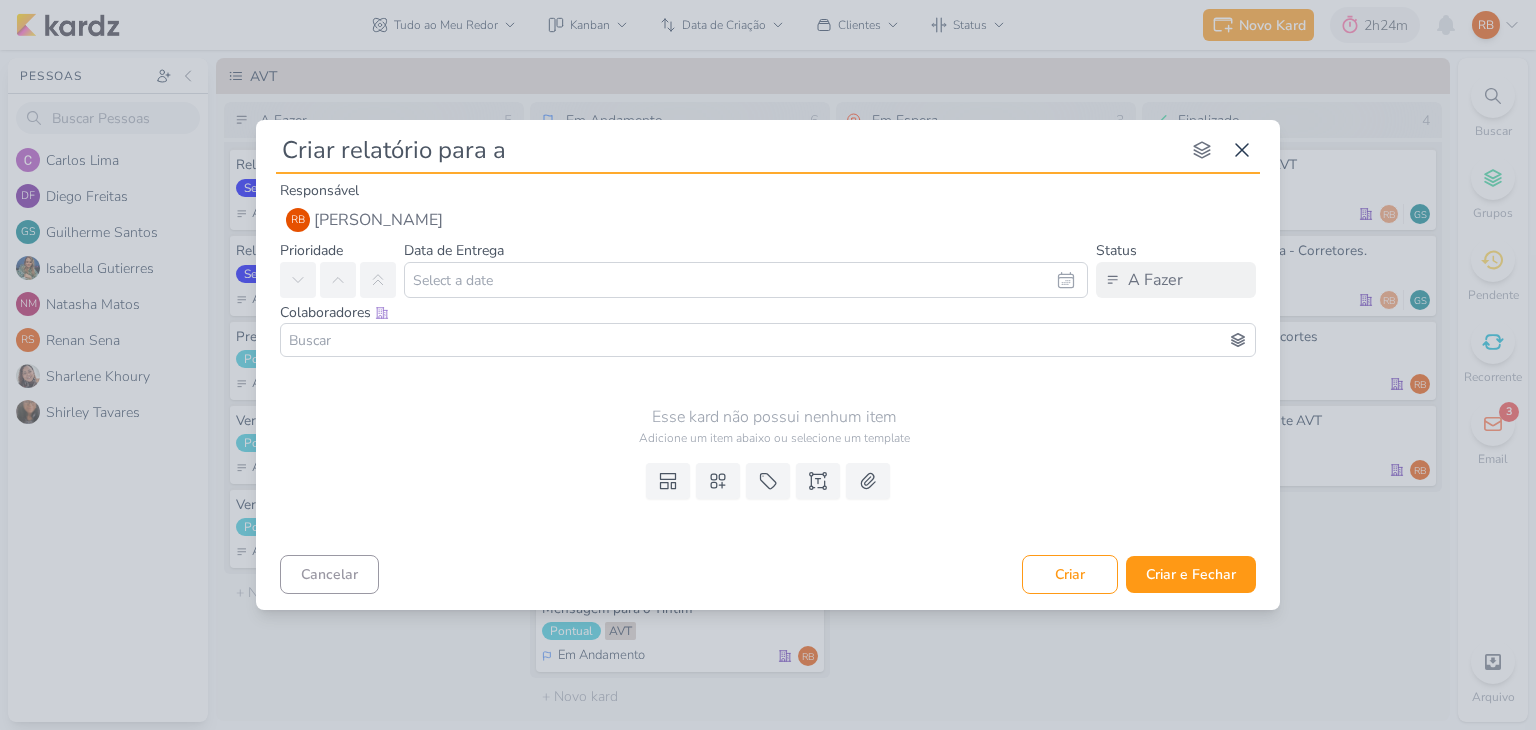 type on "Criar relatório para a" 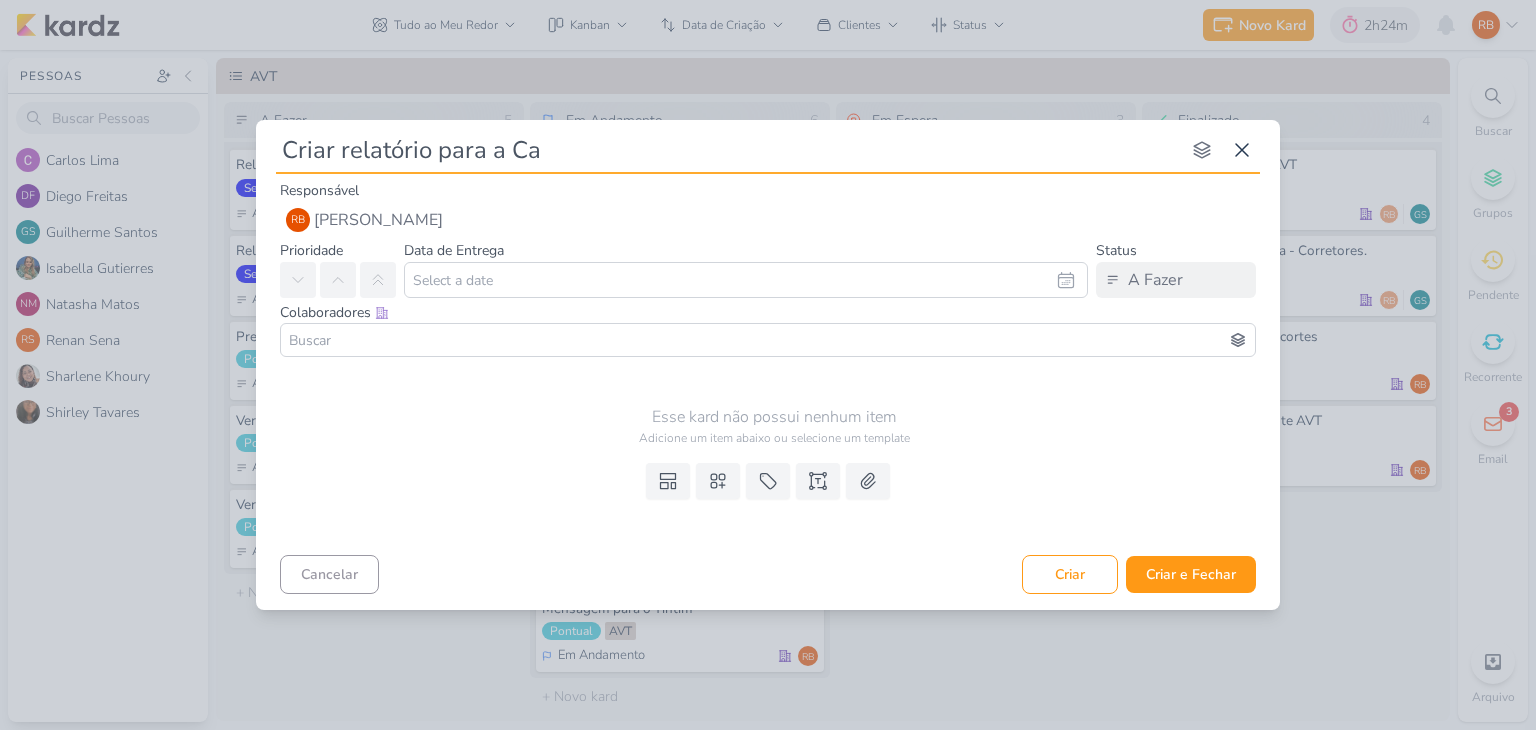 type on "Criar relatório para a Cam" 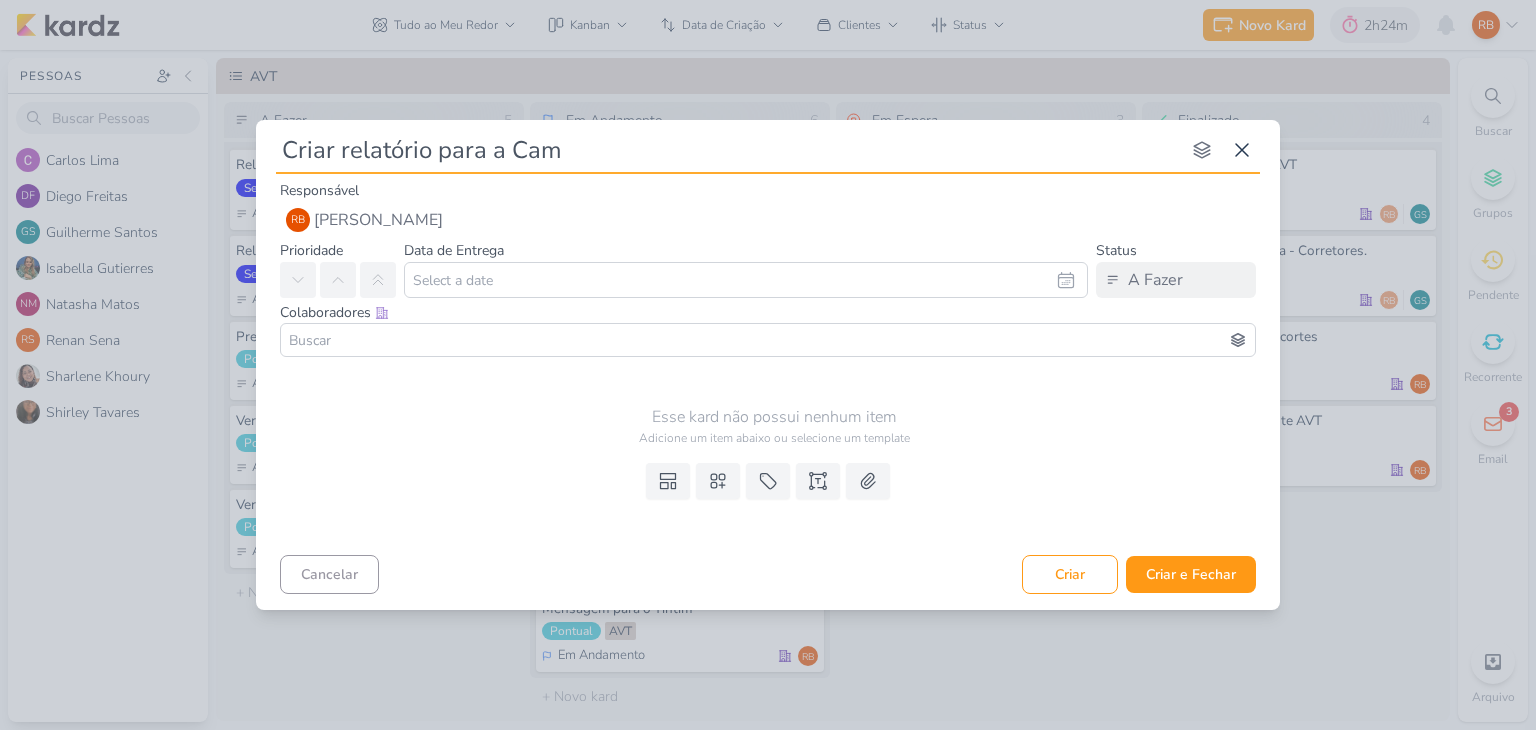 type 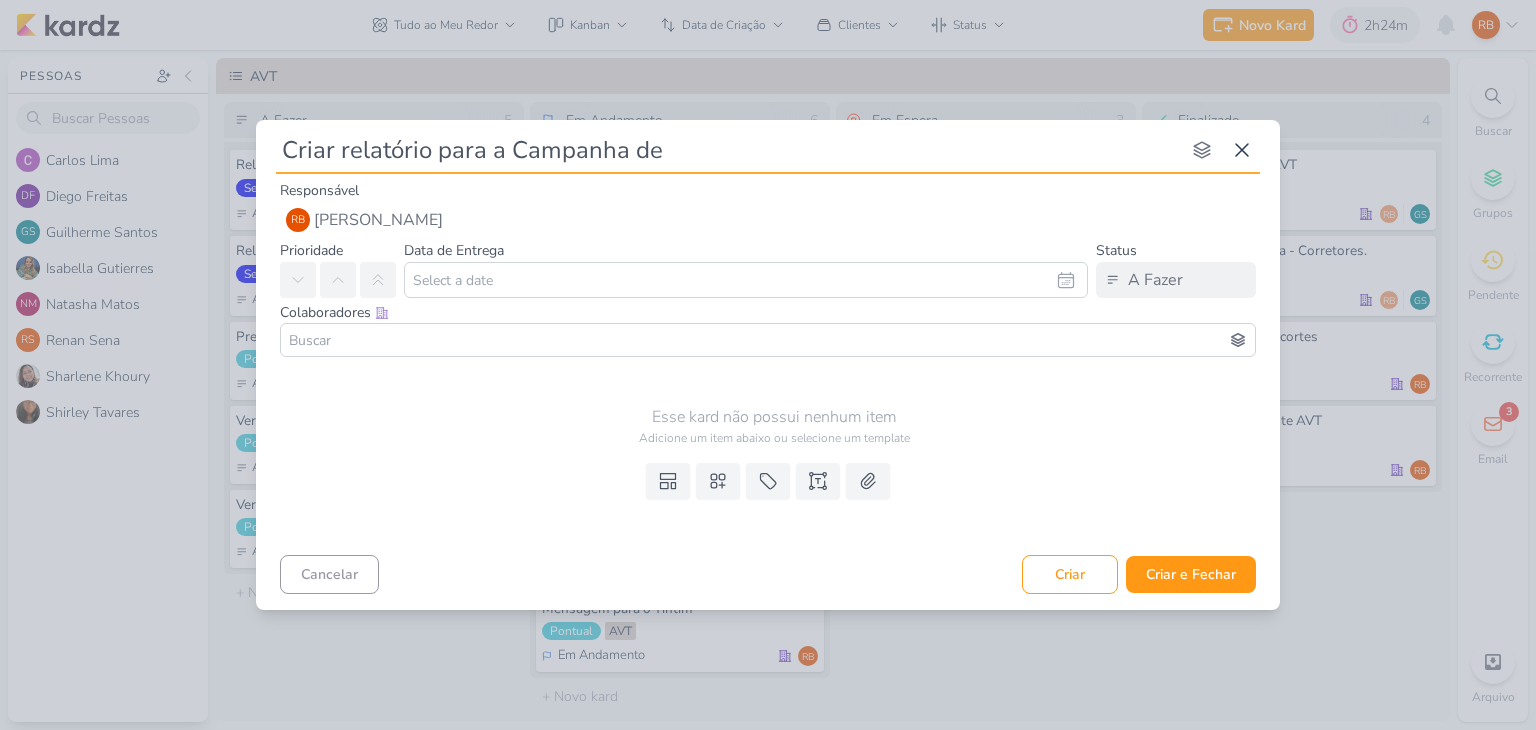 type on "Criar relatório para a Campanha de C" 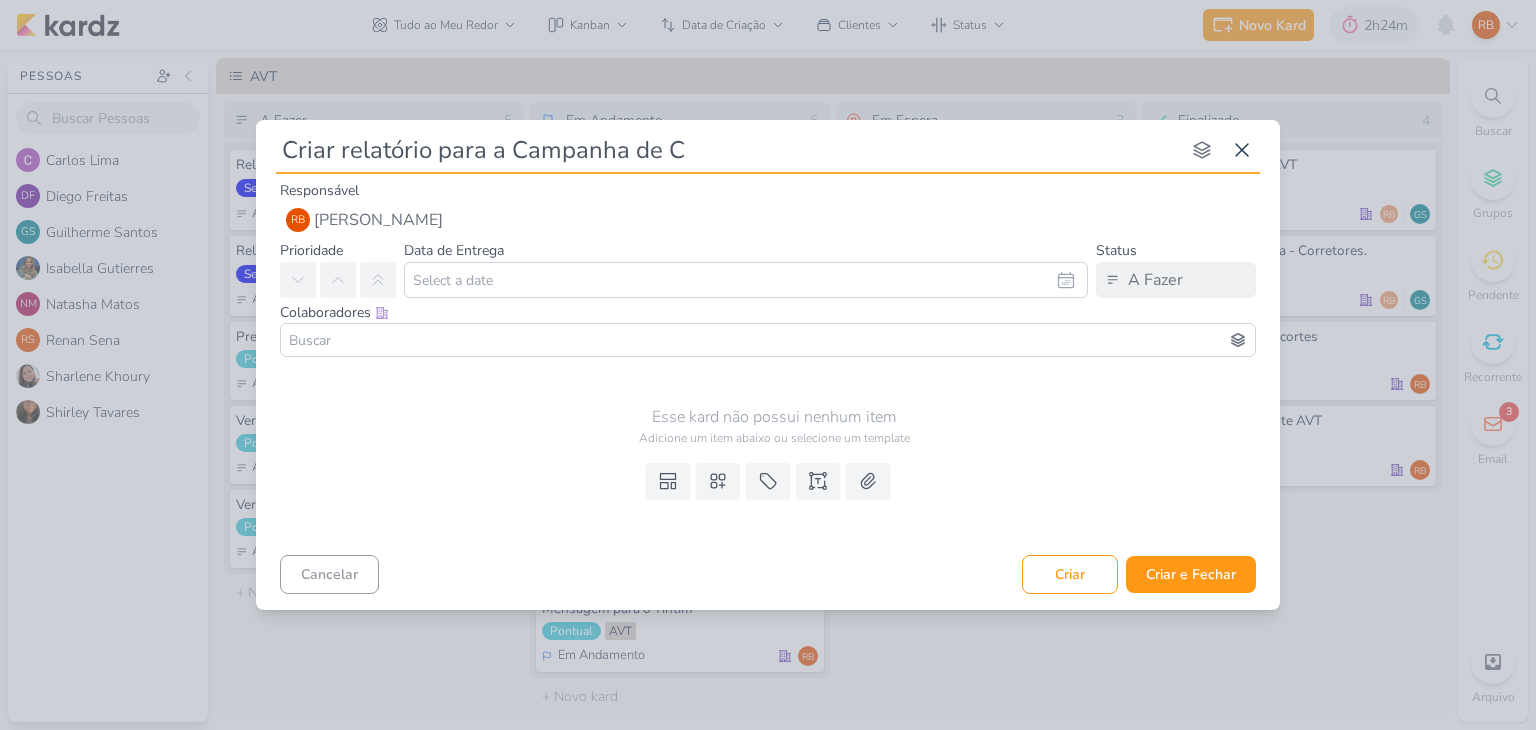 type 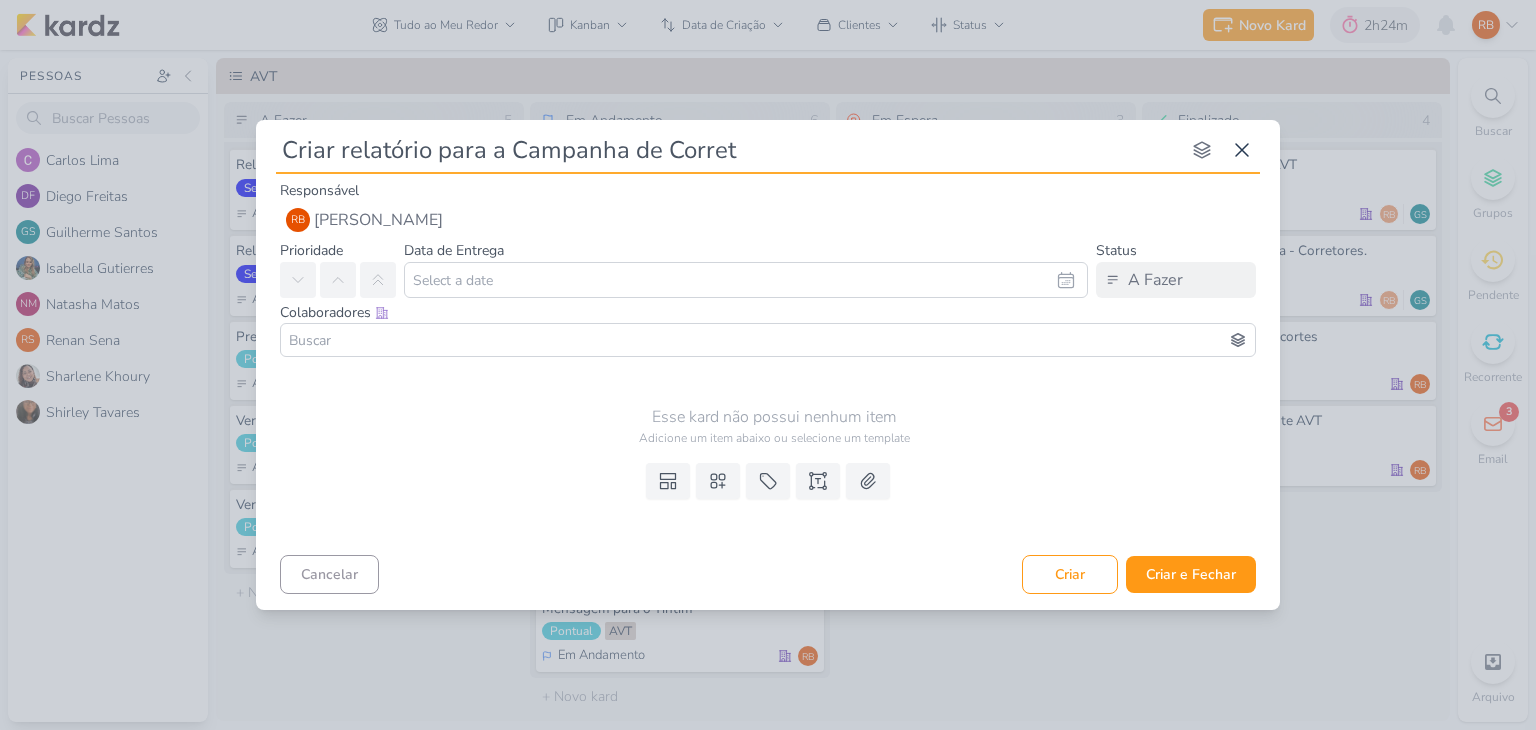 type on "Criar relatório para a Campanha de Correto" 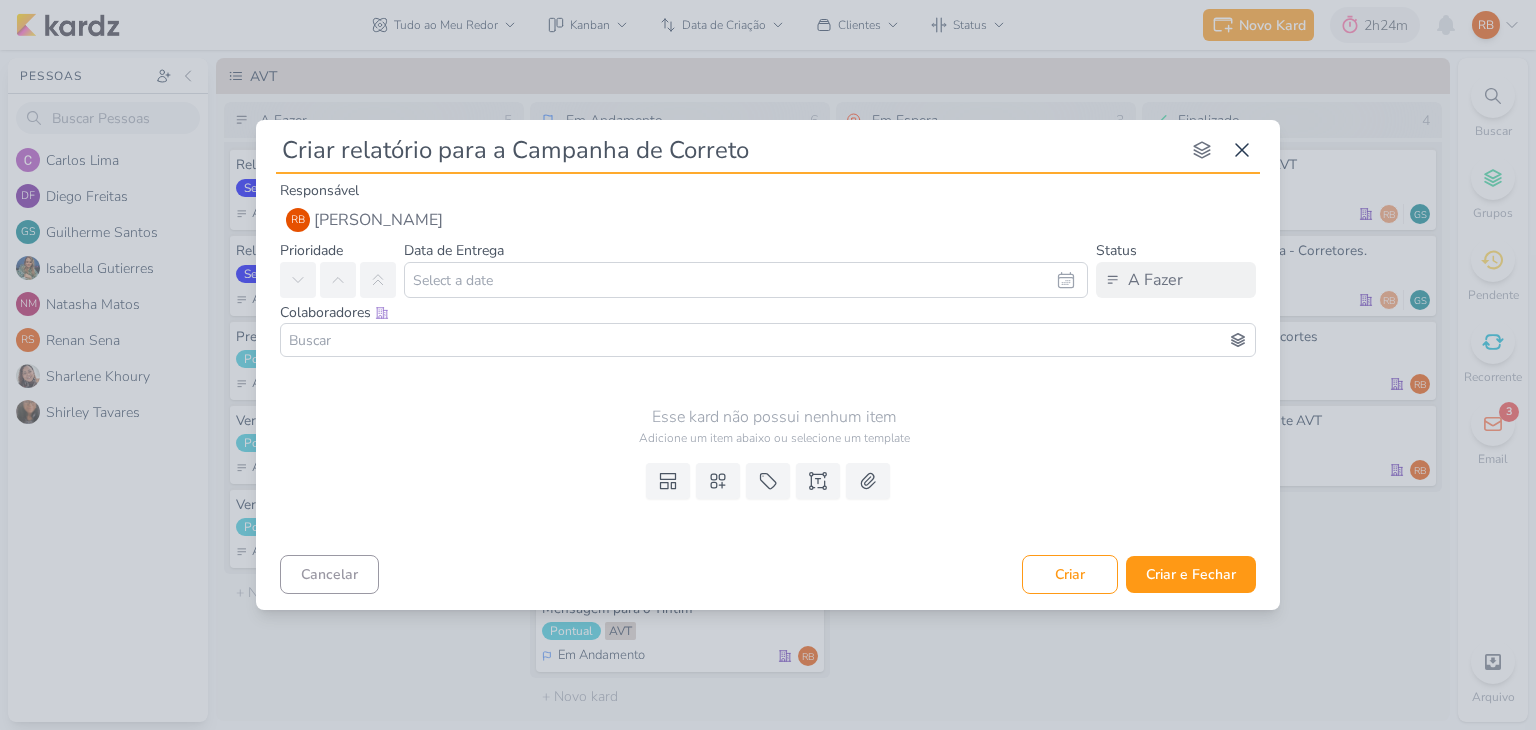 type 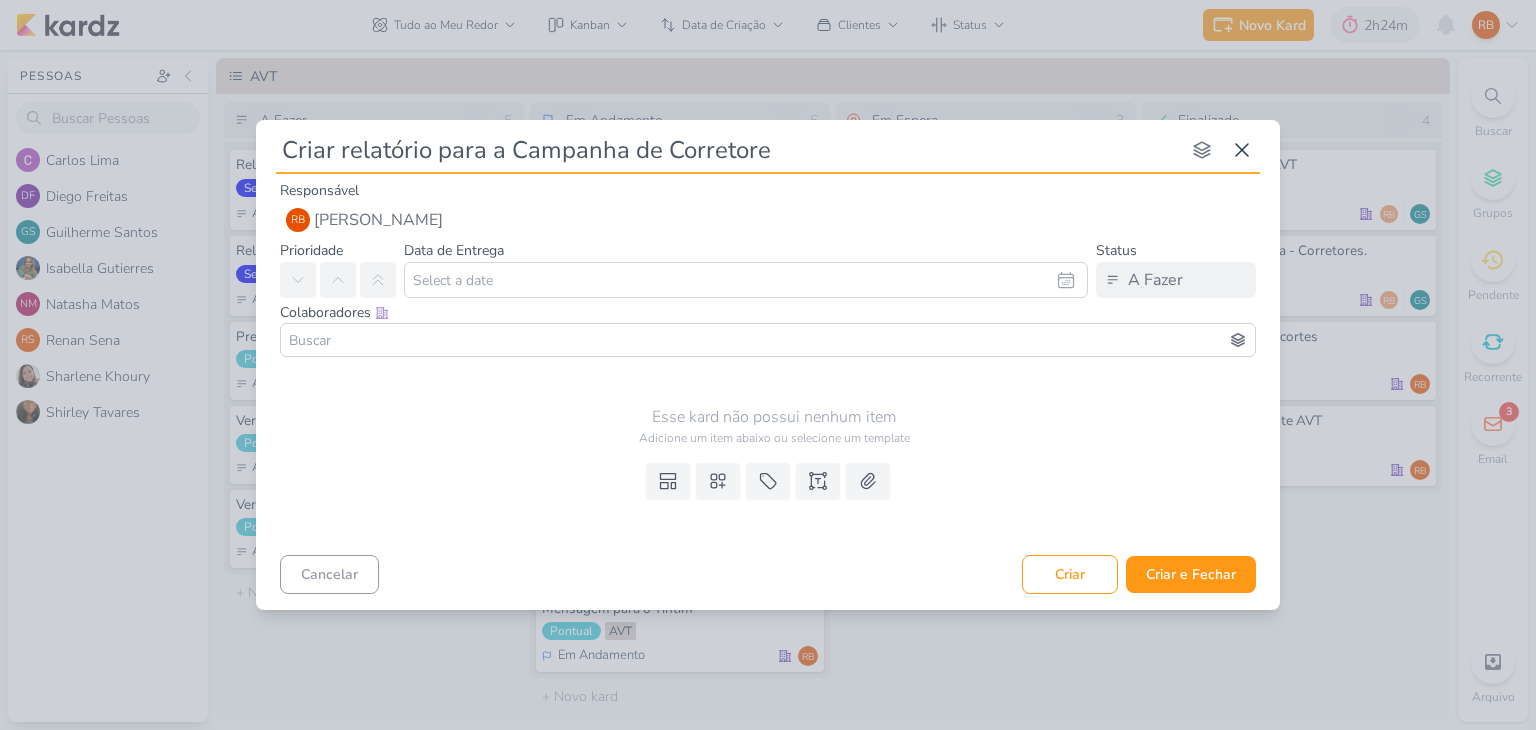type on "Criar relatório para a Campanha de Corretores" 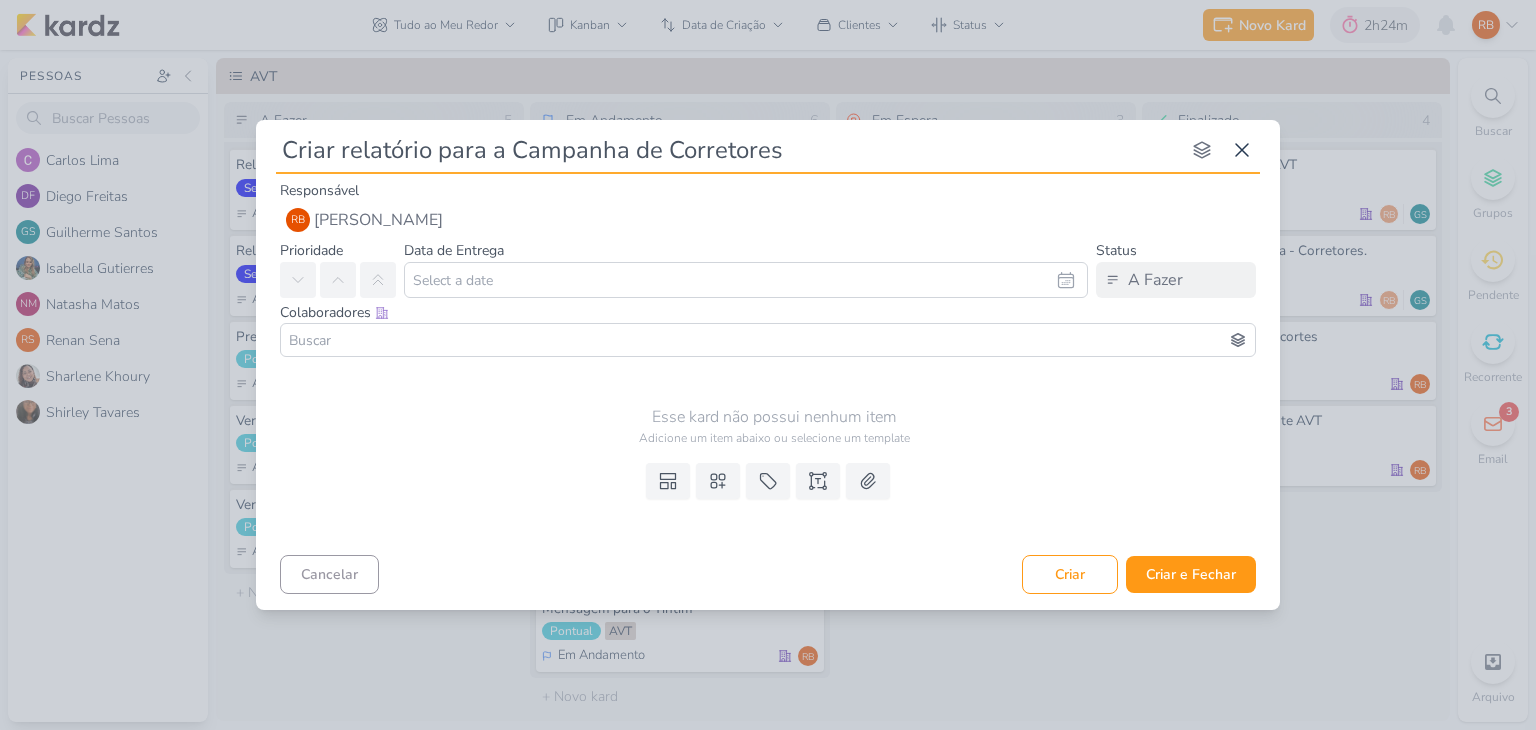 type 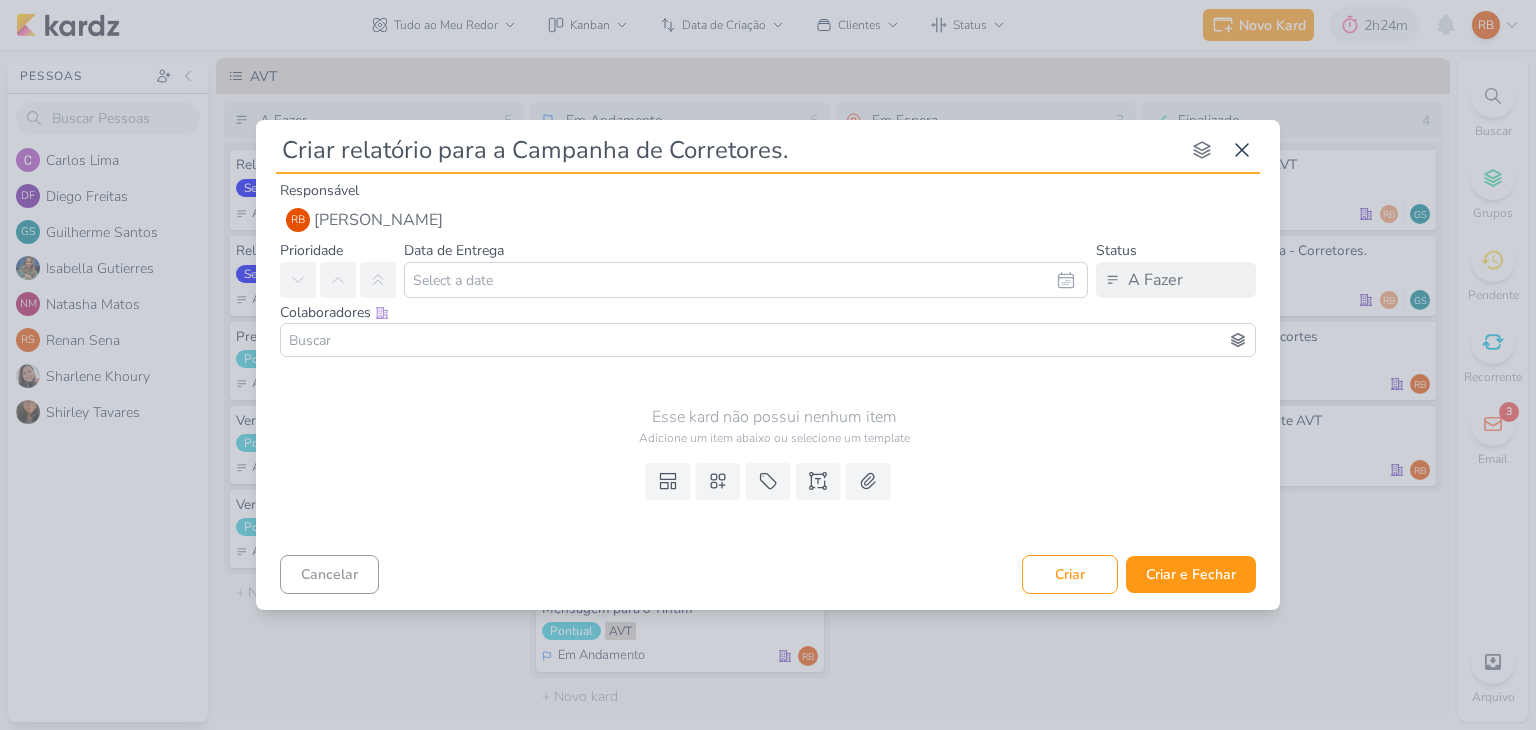type on "Criar relatório para a Campanha de Corretores." 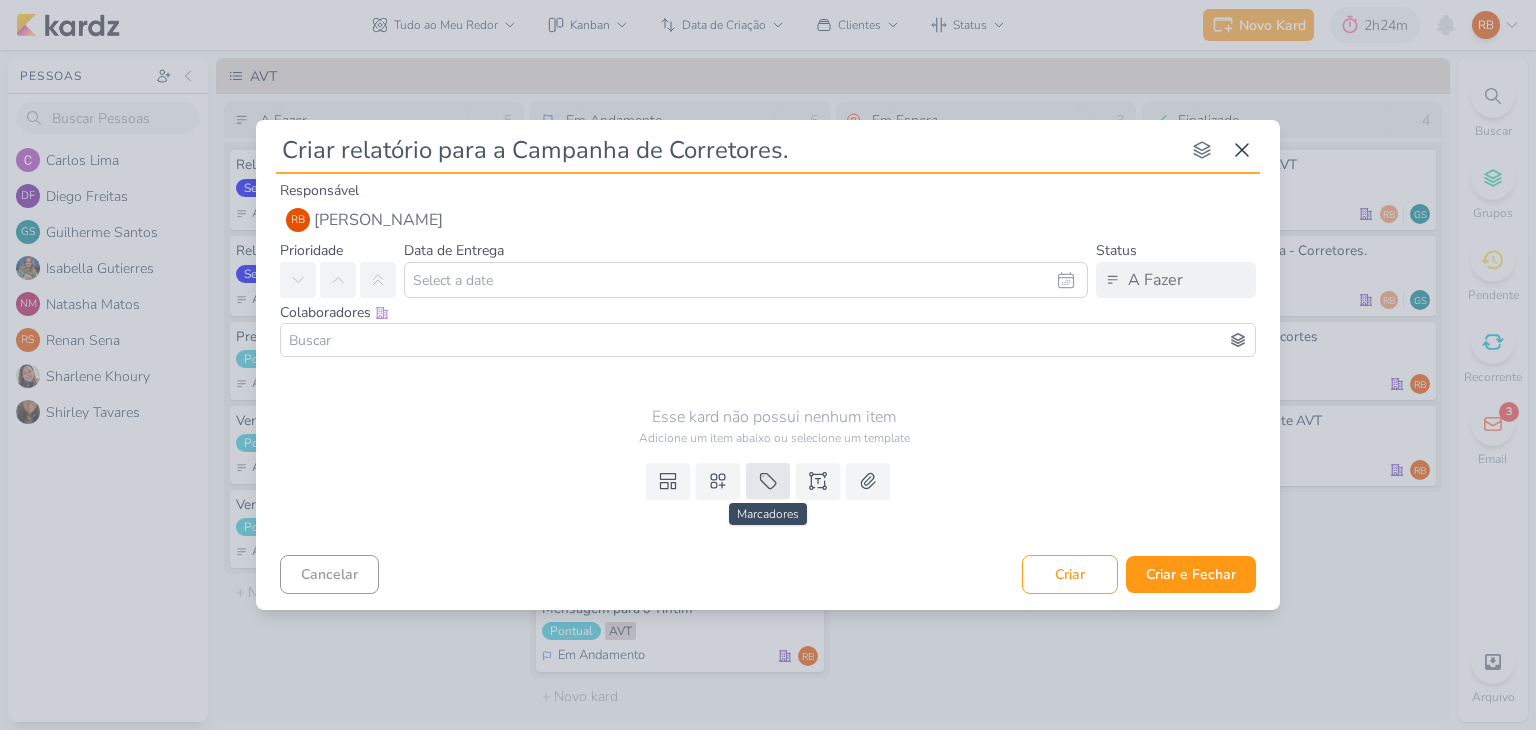 type on "Criar relatório para a Campanha de Corretores." 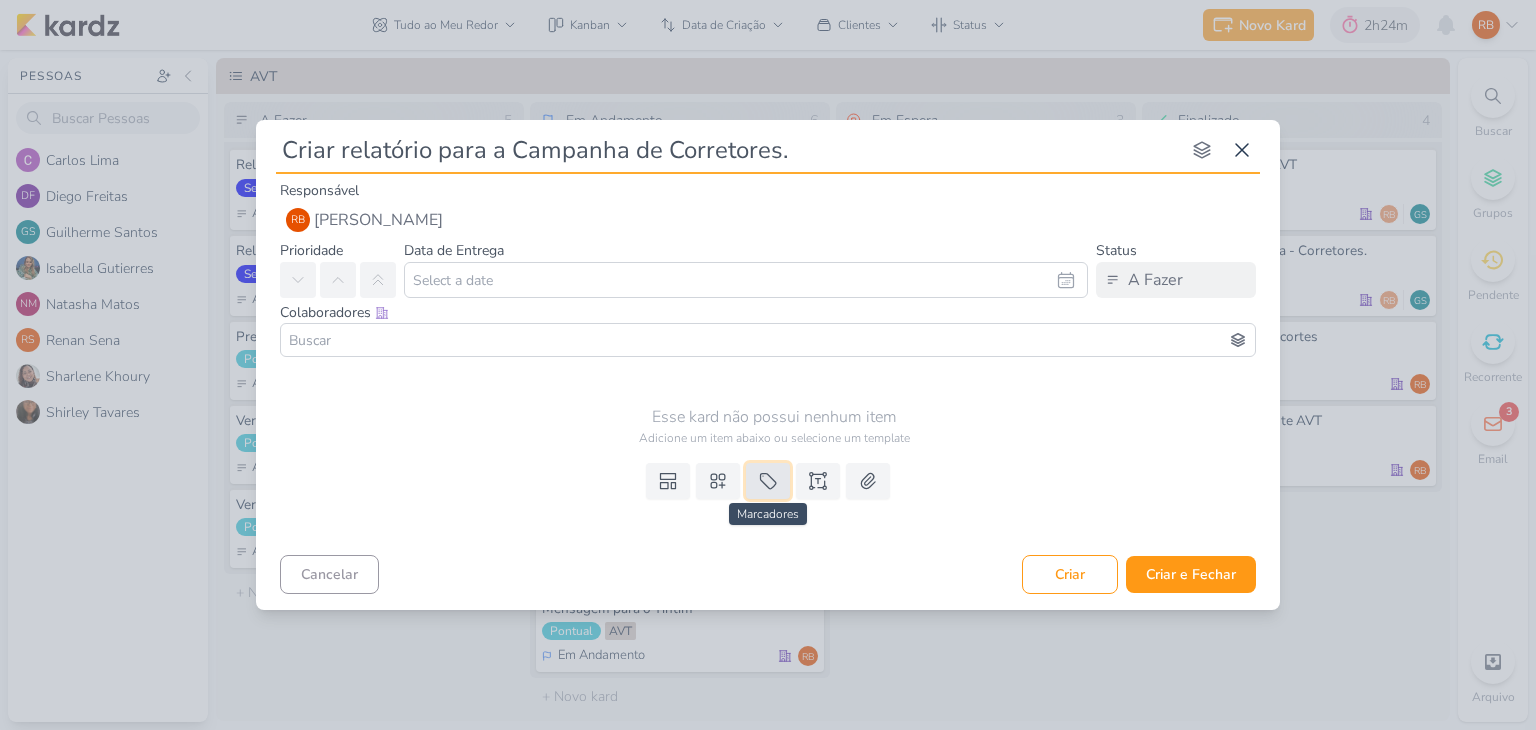 click 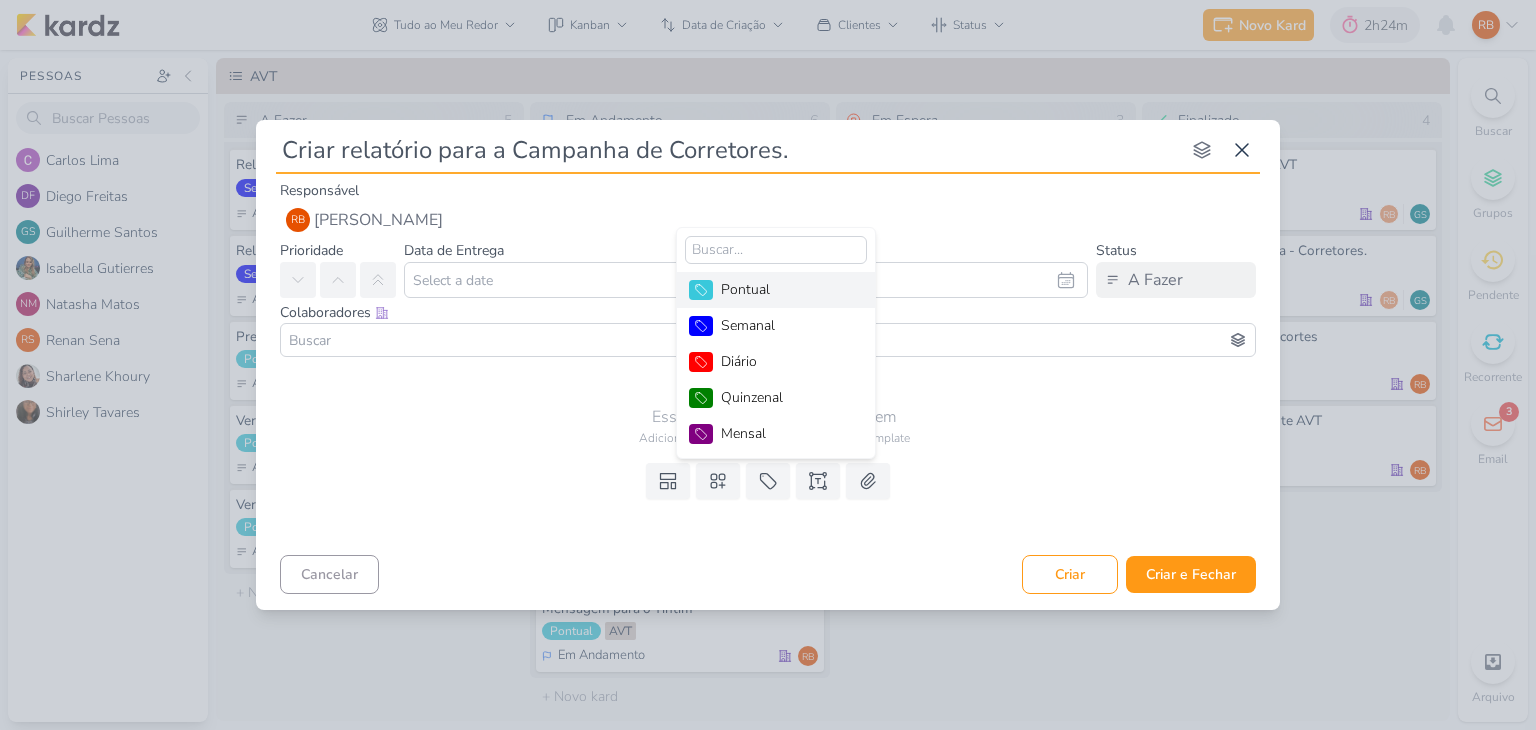 click at bounding box center (776, 250) 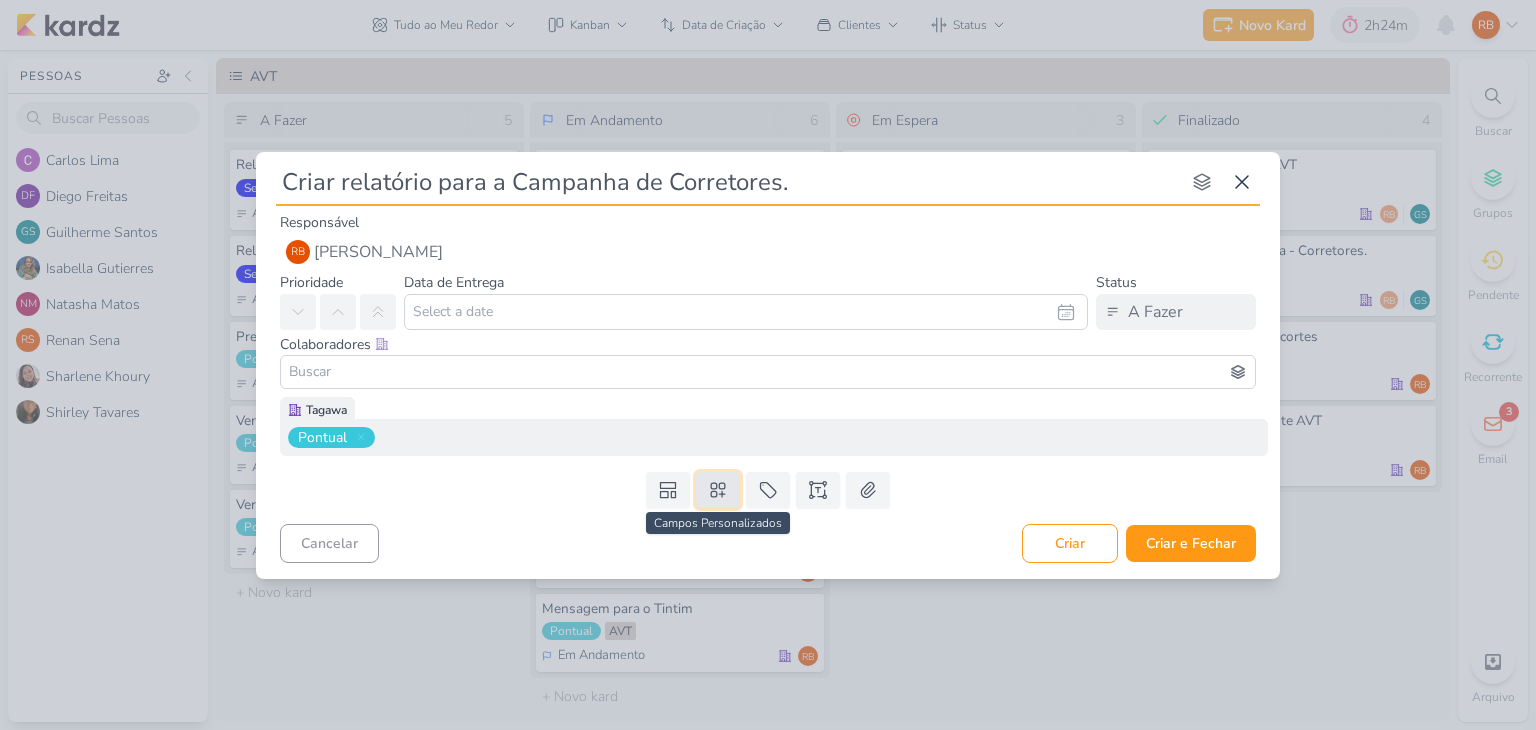 click 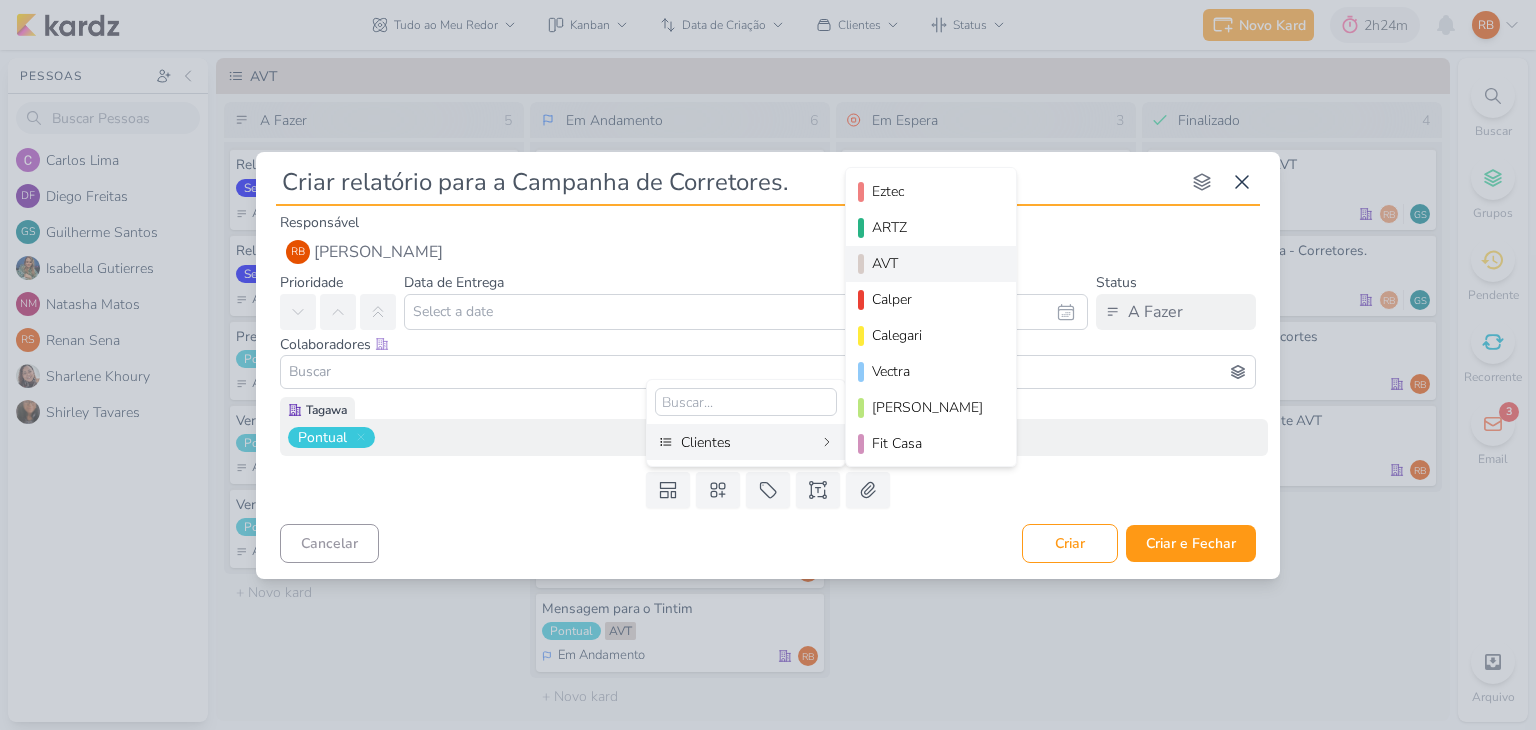 click on "AVT" at bounding box center [932, 263] 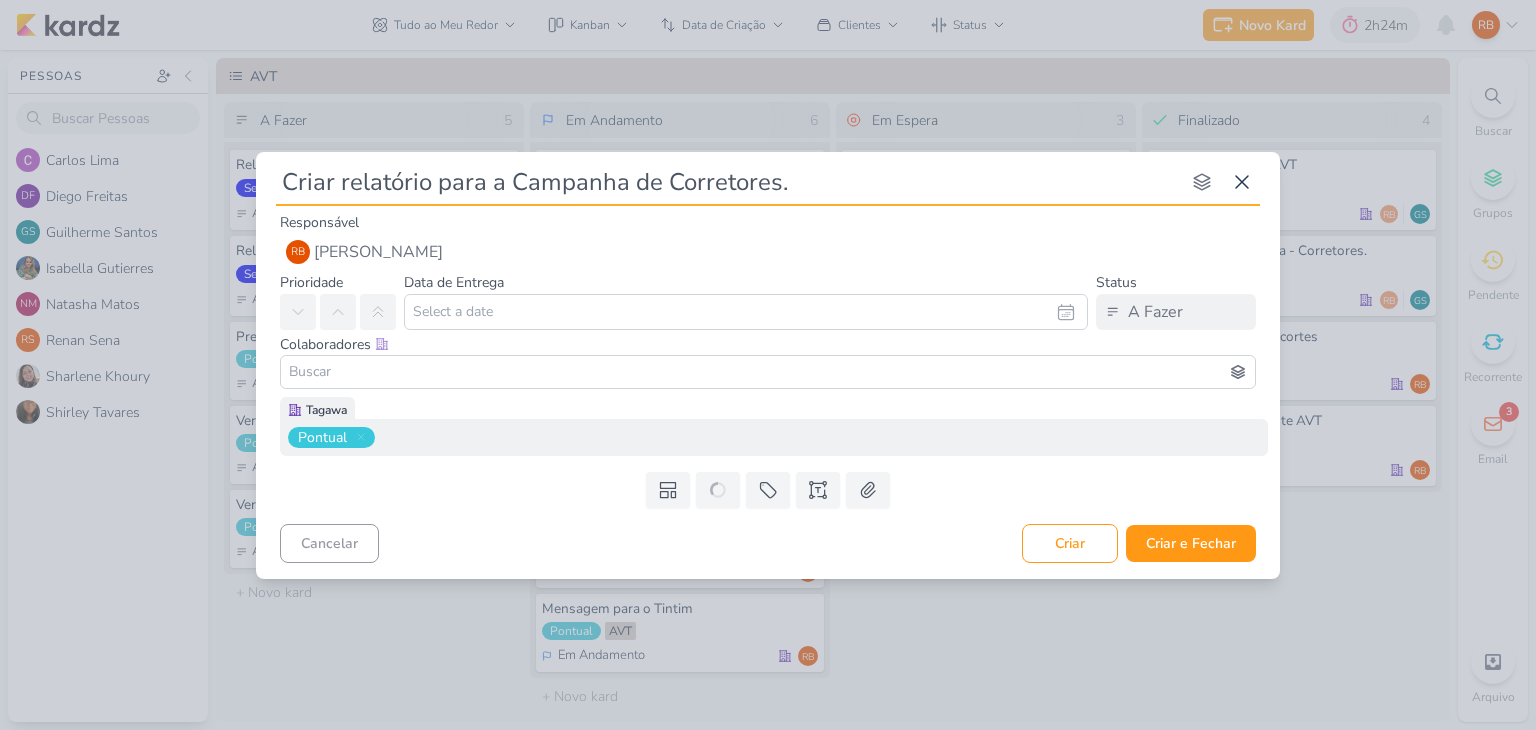 type 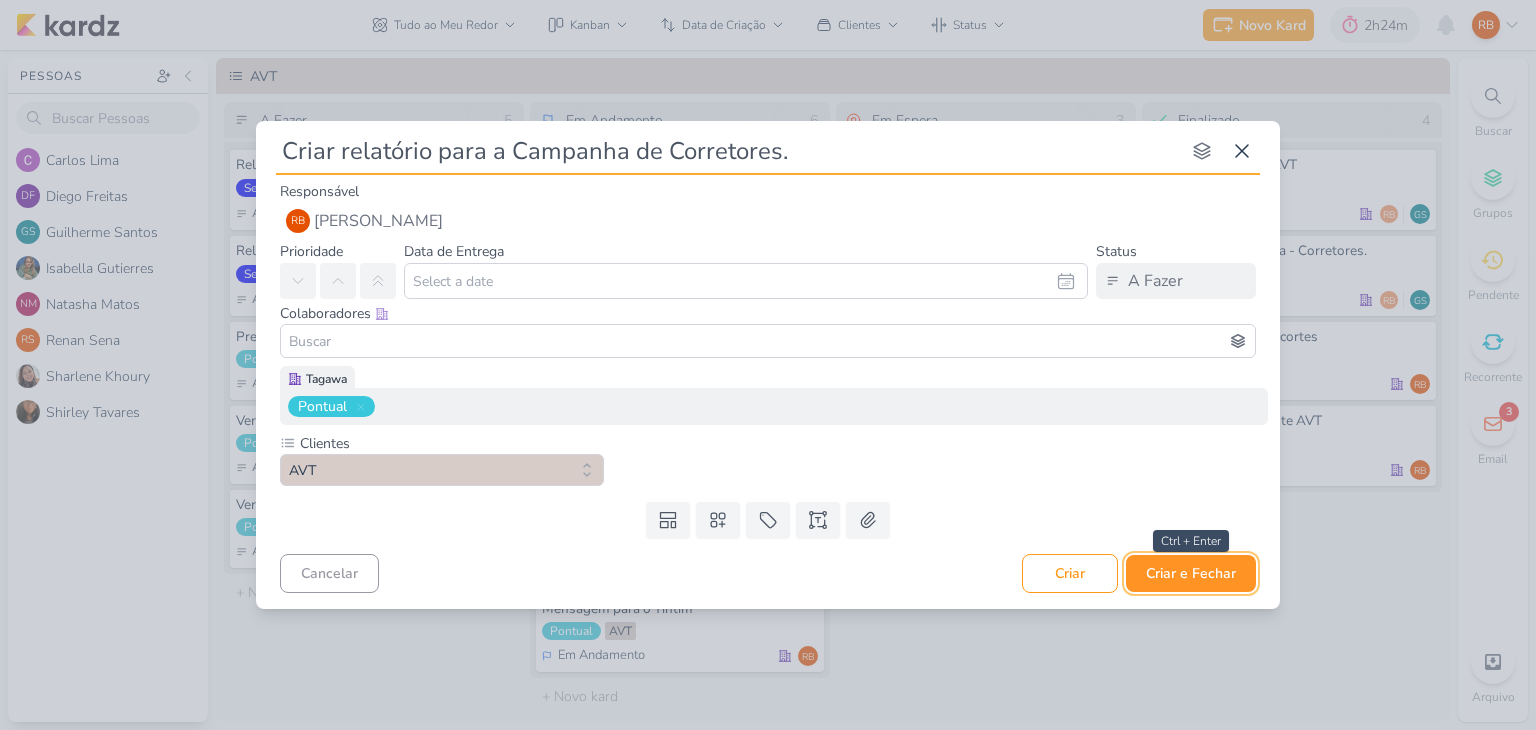 click on "Criar e Fechar" at bounding box center [1191, 573] 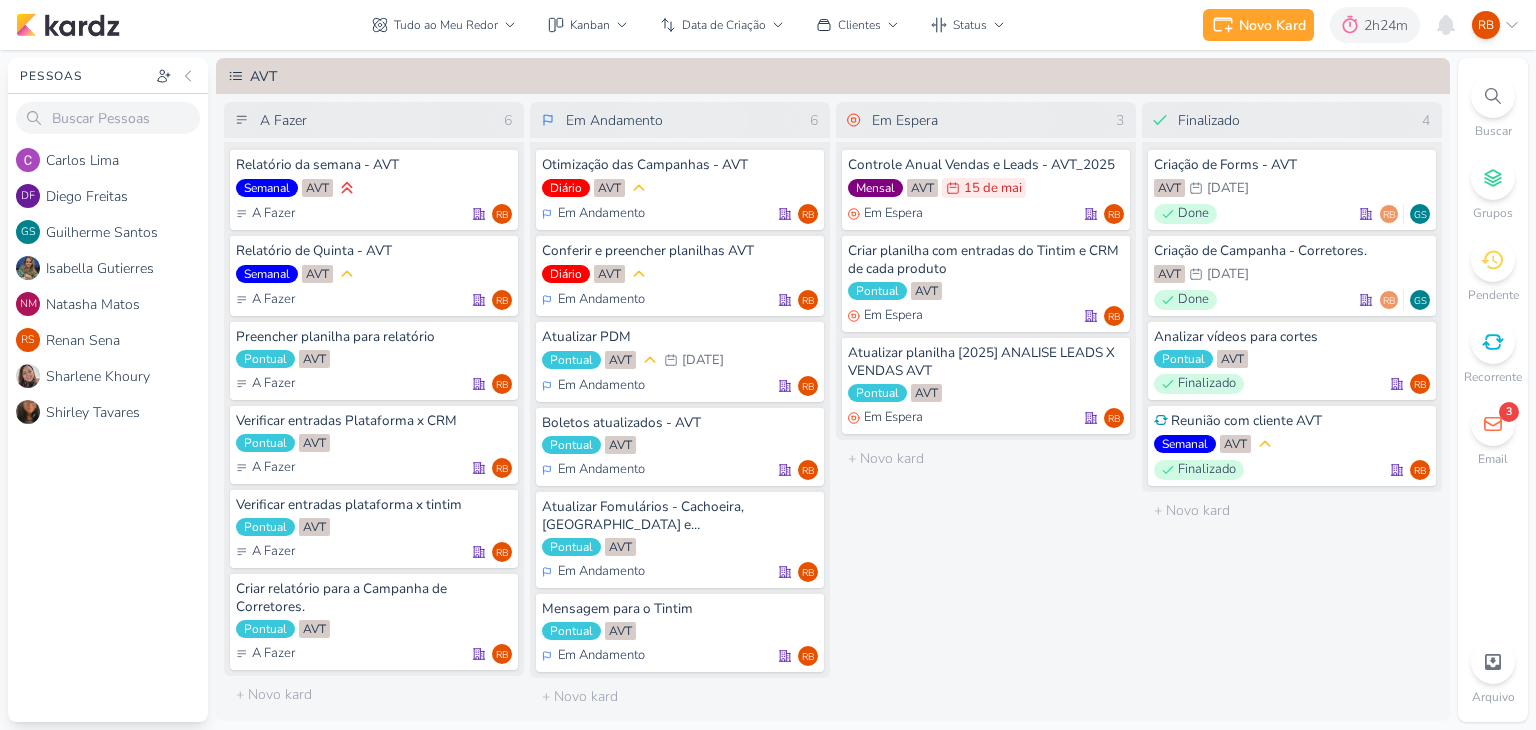 click 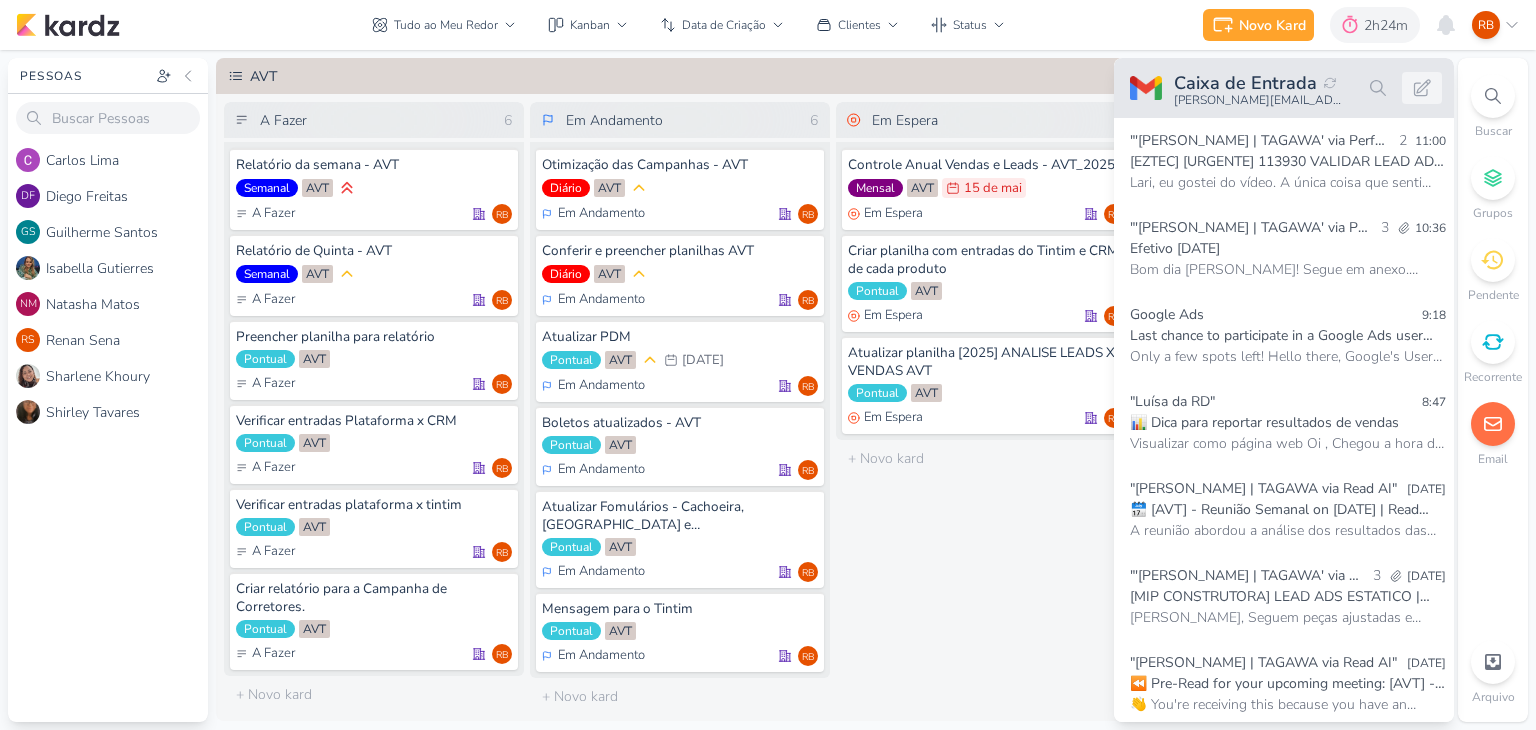 click 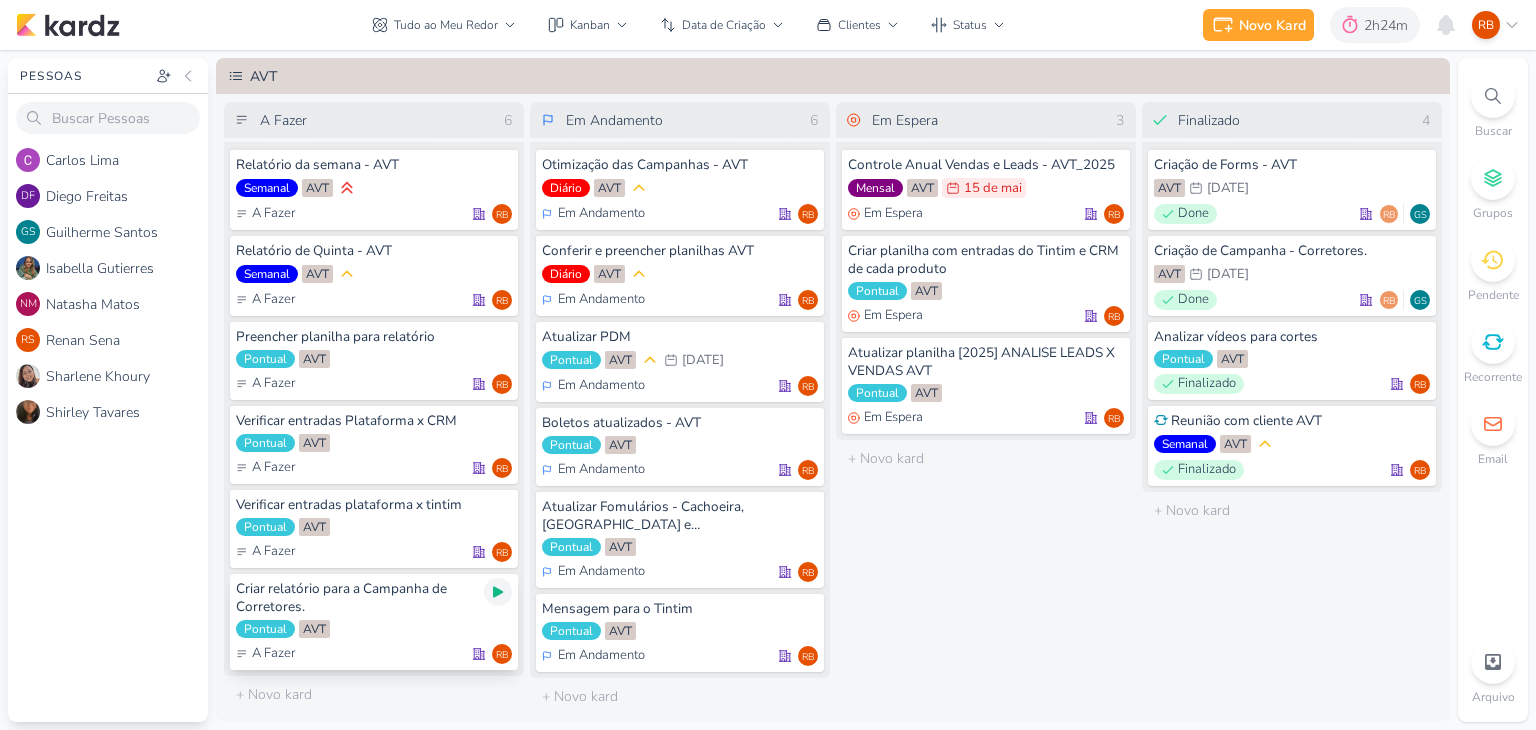 click 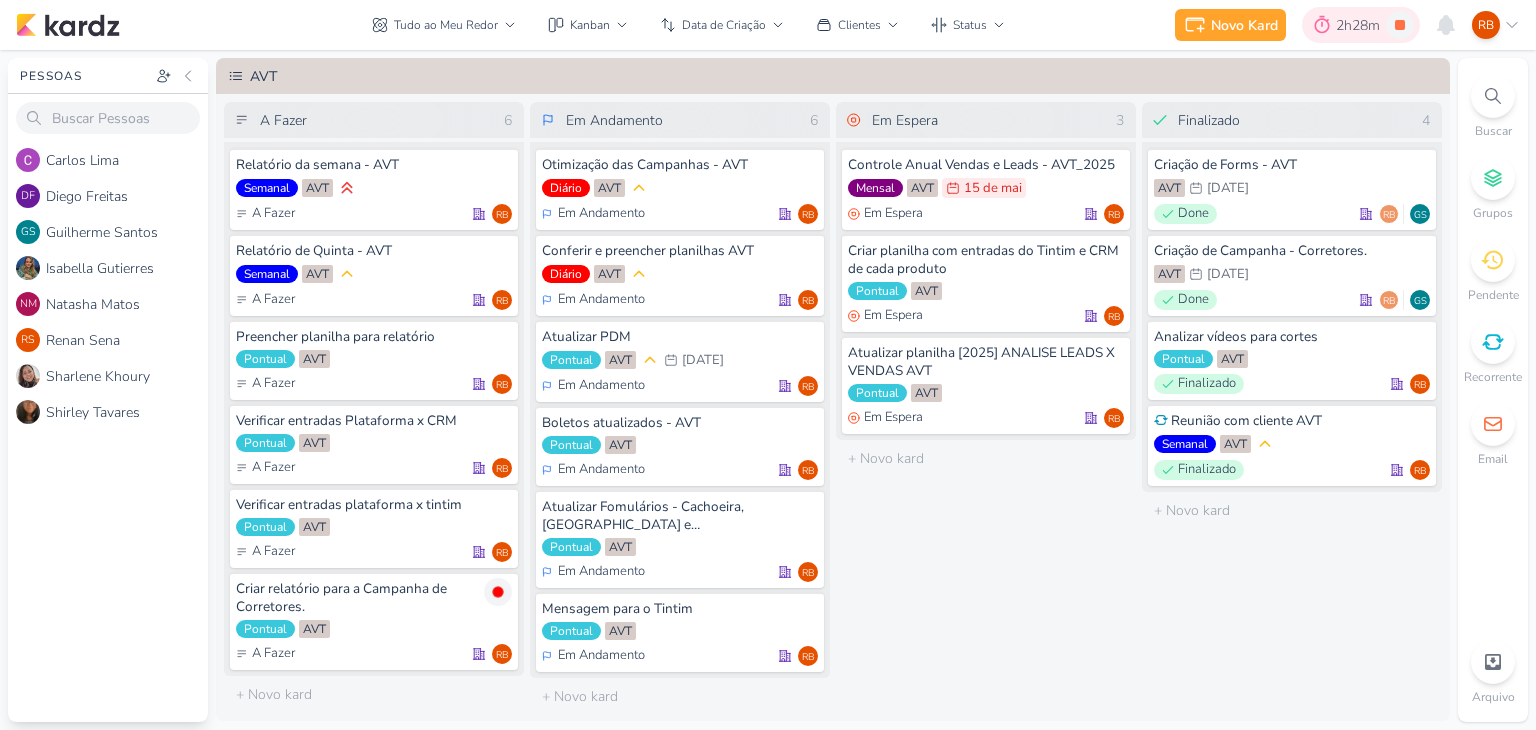 click on "2h28m" at bounding box center [1361, 25] 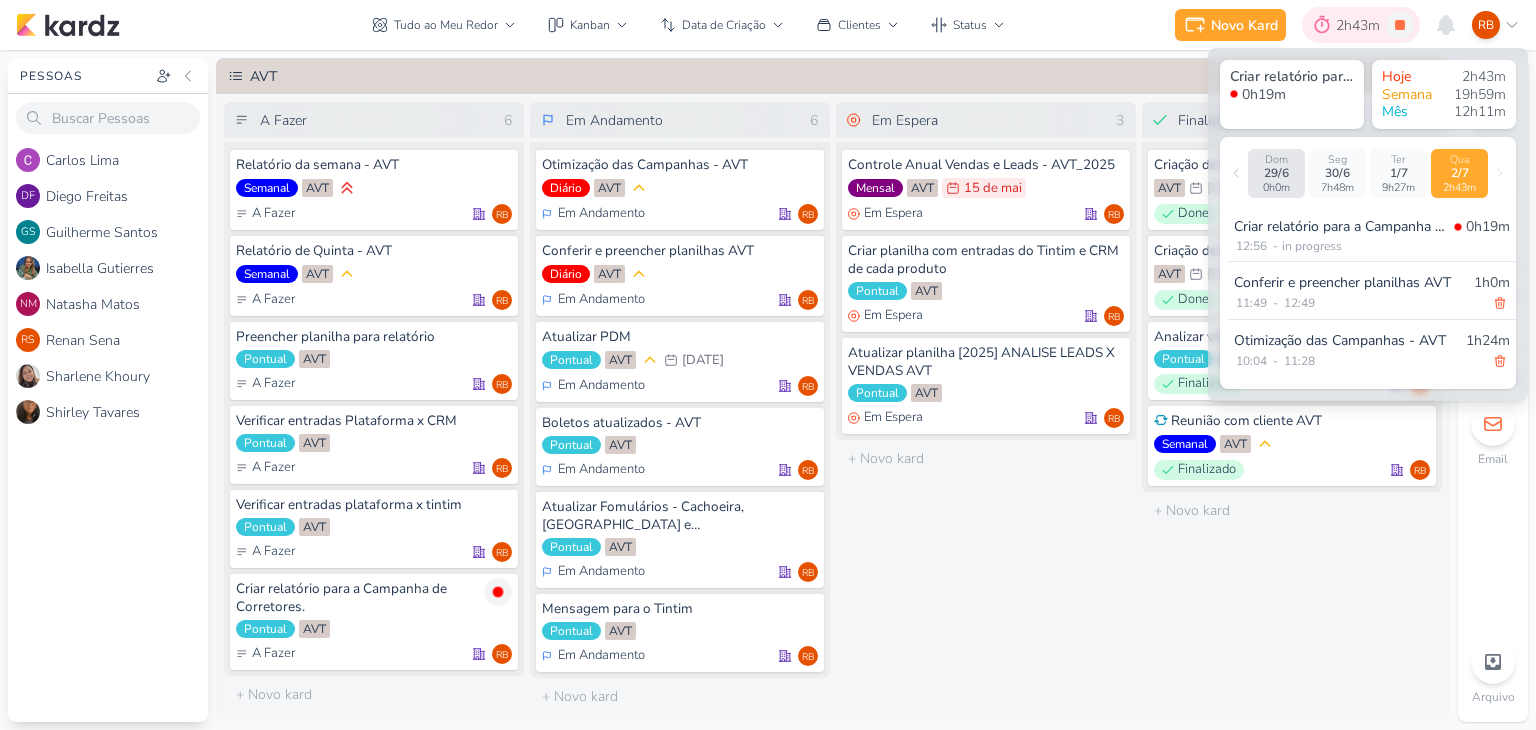 click on "2h43m" at bounding box center (1361, 25) 